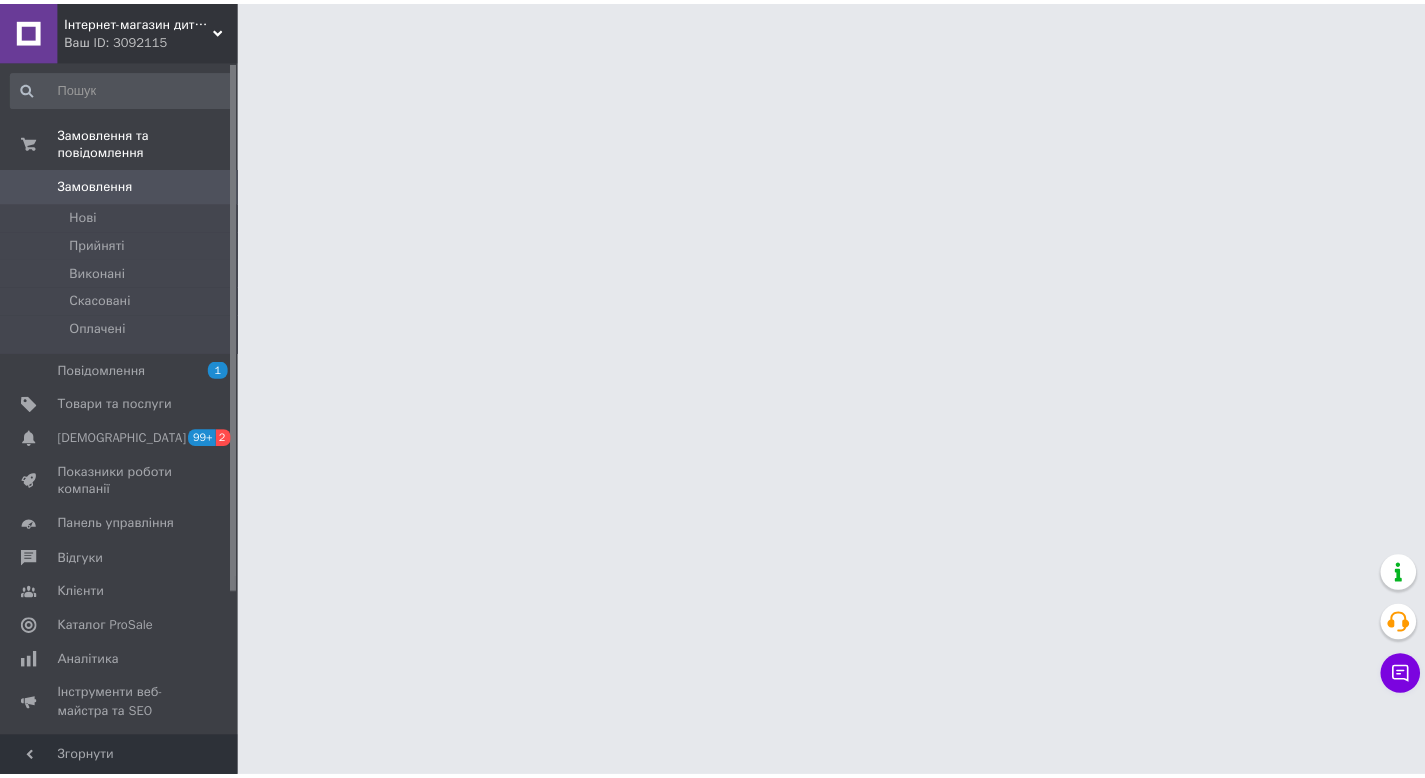 scroll, scrollTop: 0, scrollLeft: 0, axis: both 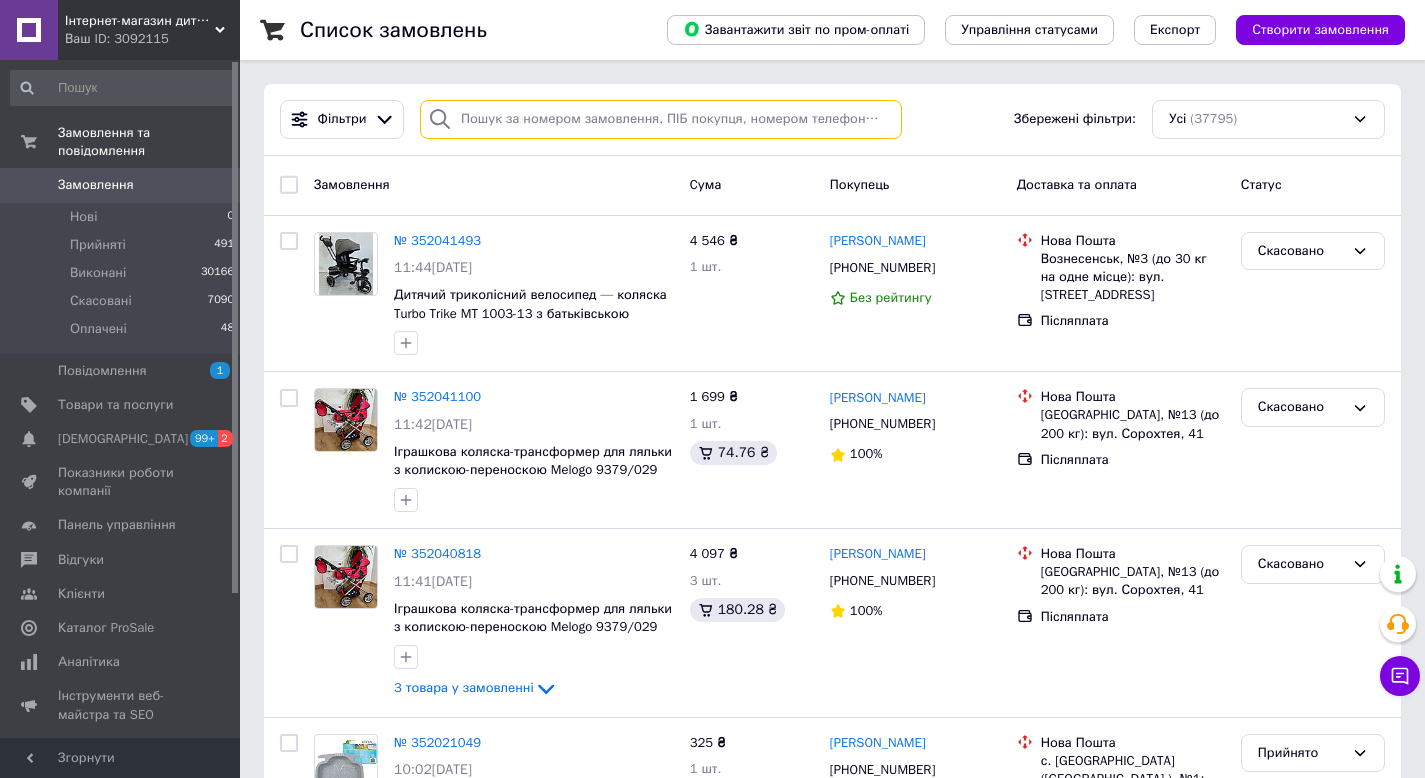 click at bounding box center [661, 119] 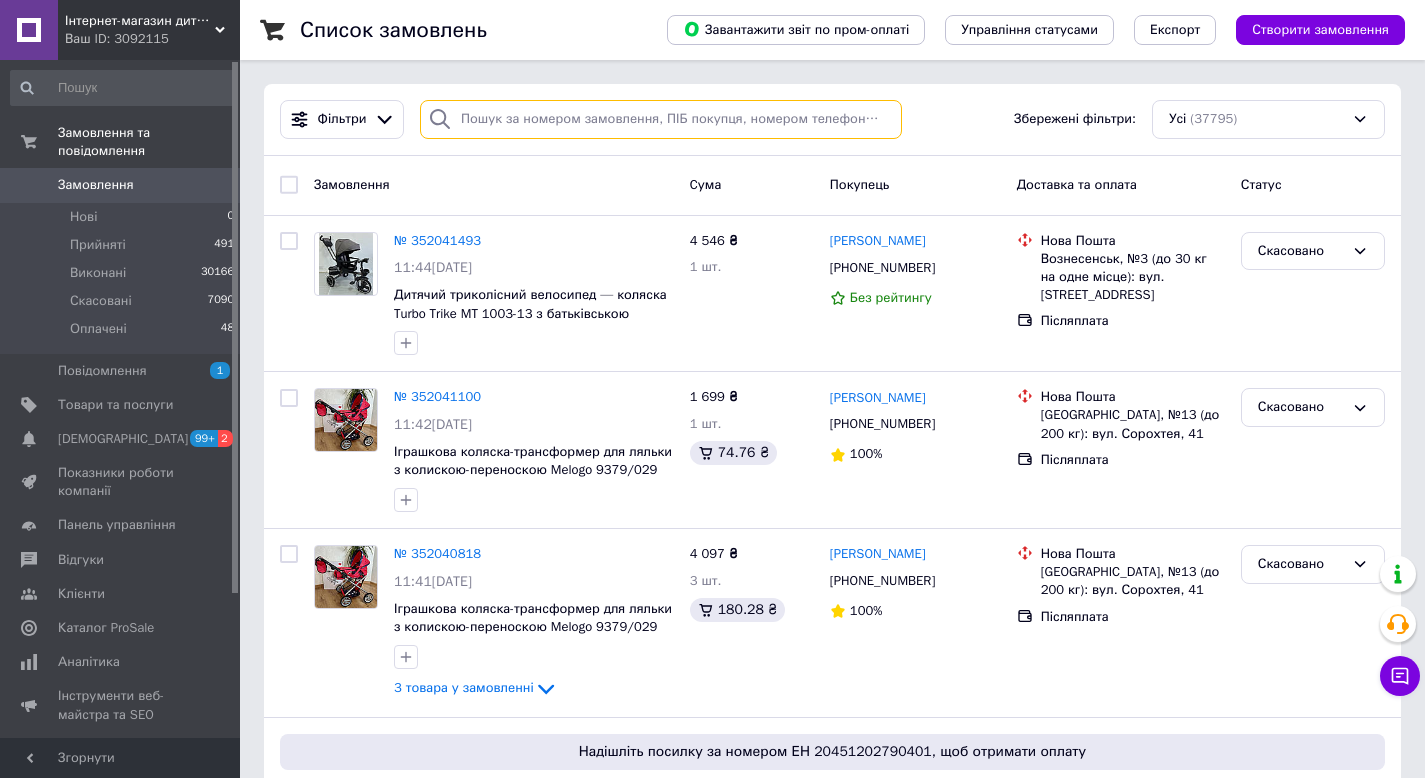 paste on "344796950" 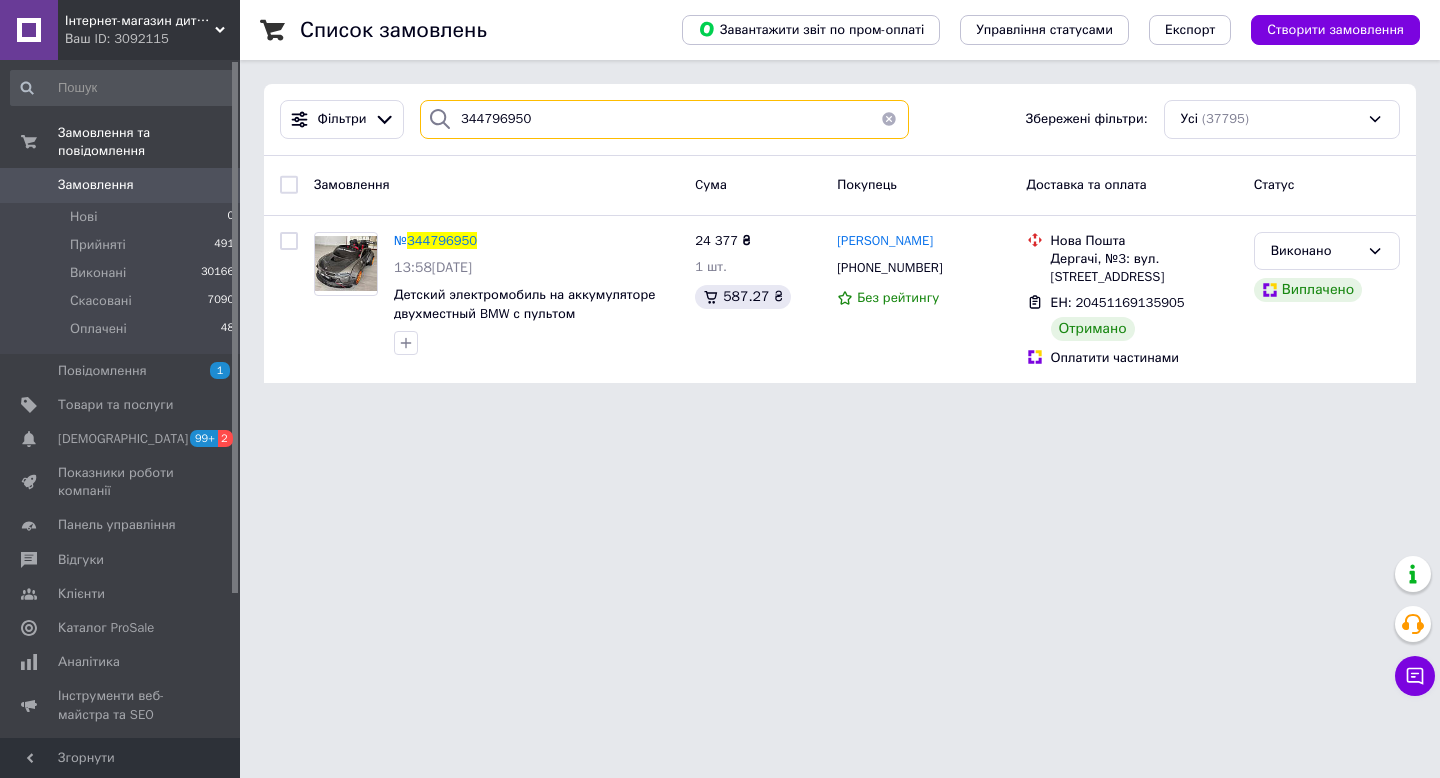 type on "344796950" 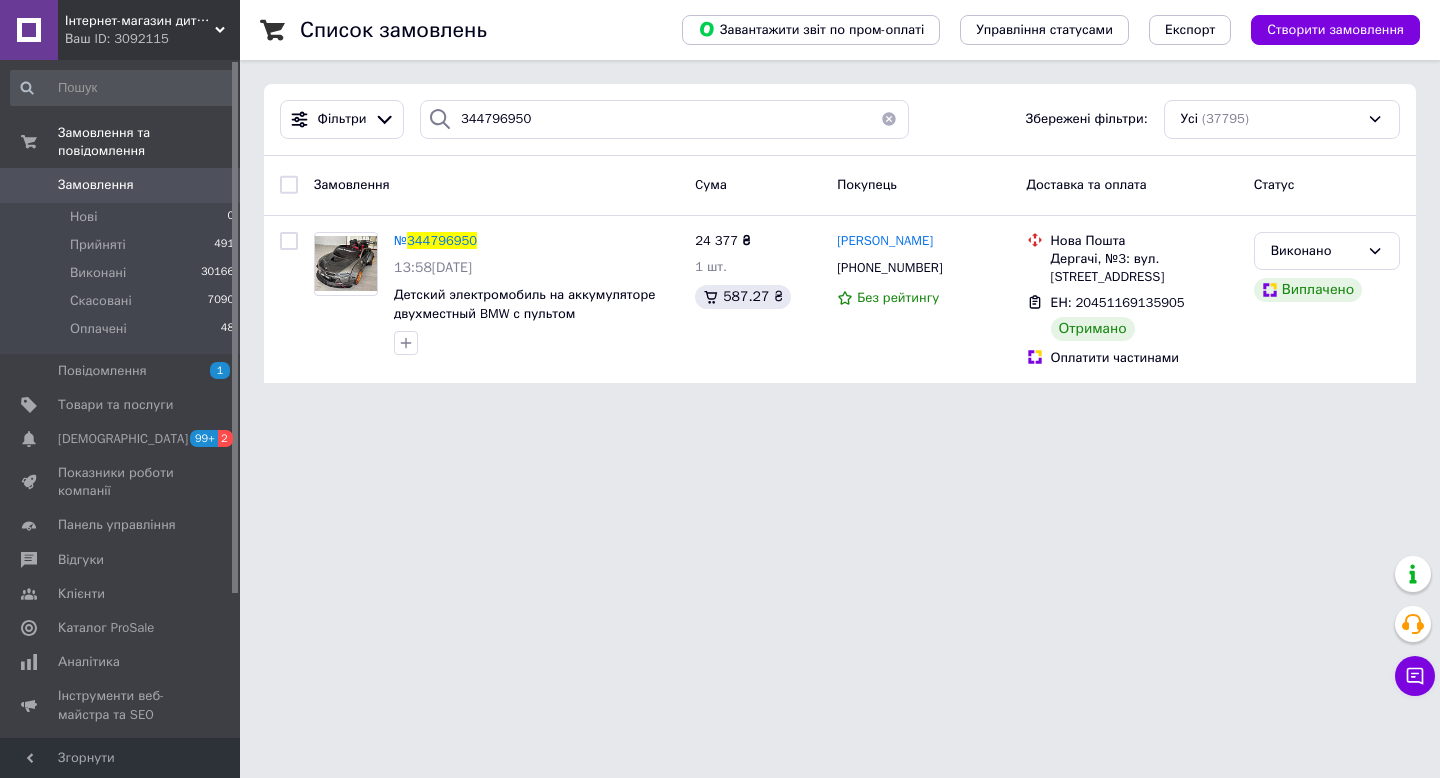 drag, startPoint x: 153, startPoint y: 407, endPoint x: 779, endPoint y: 186, distance: 663.8652 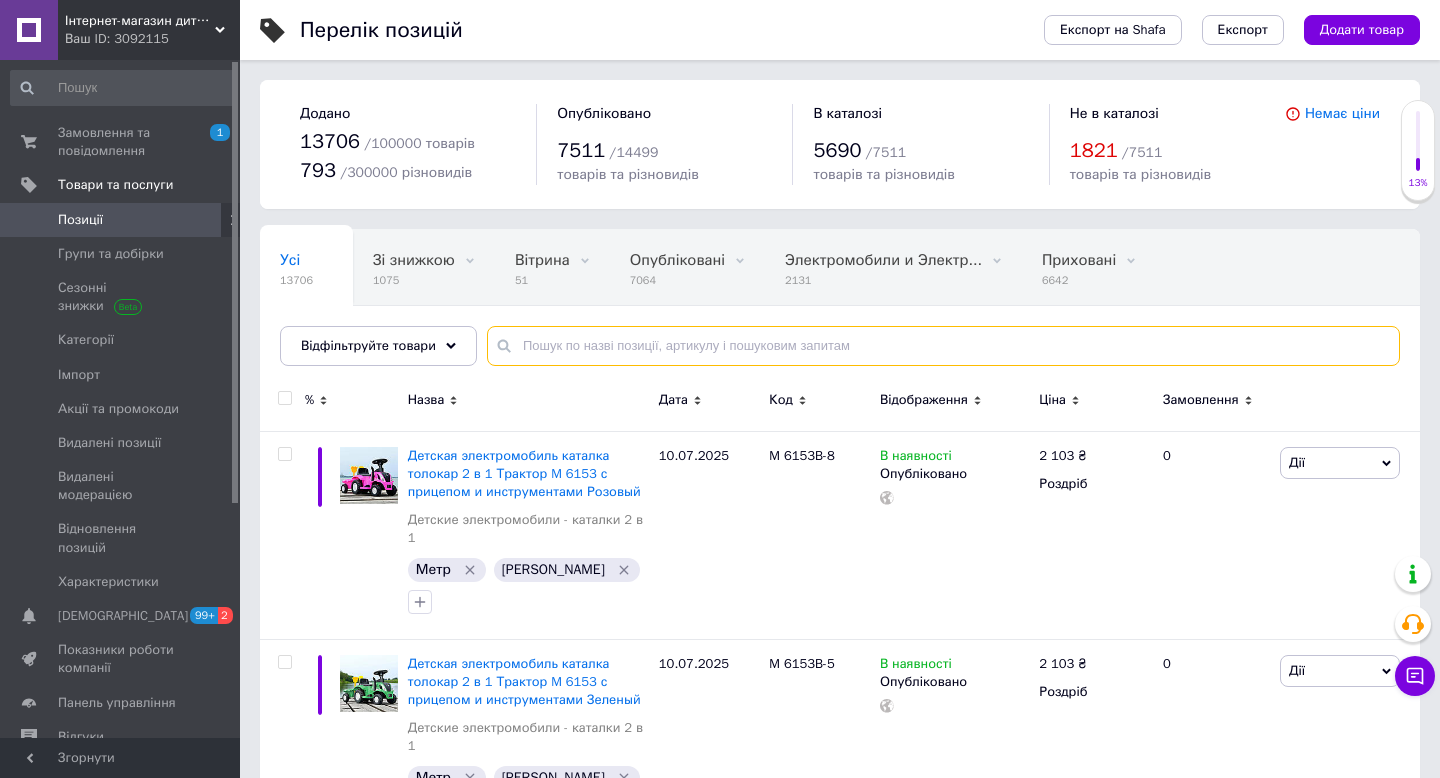 click at bounding box center (943, 346) 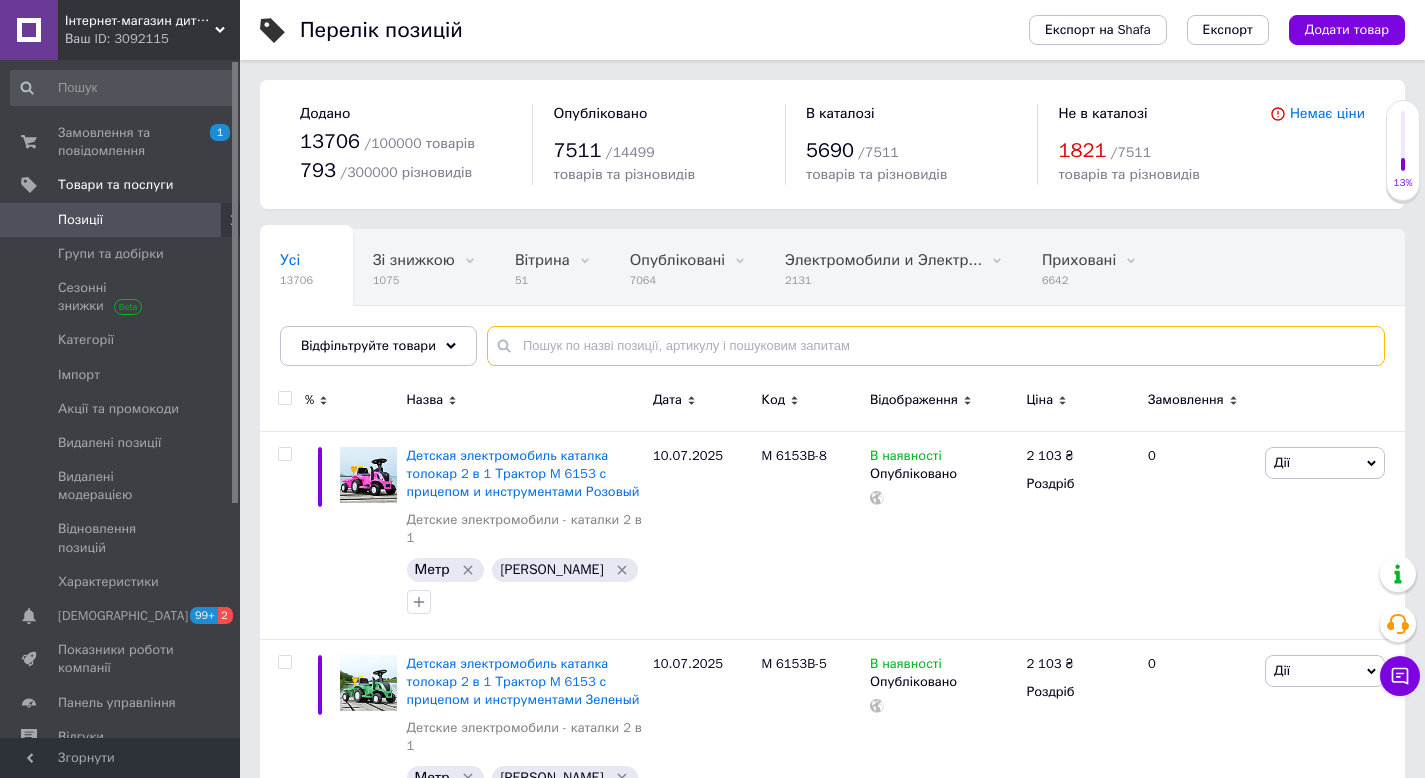 paste on "147729" 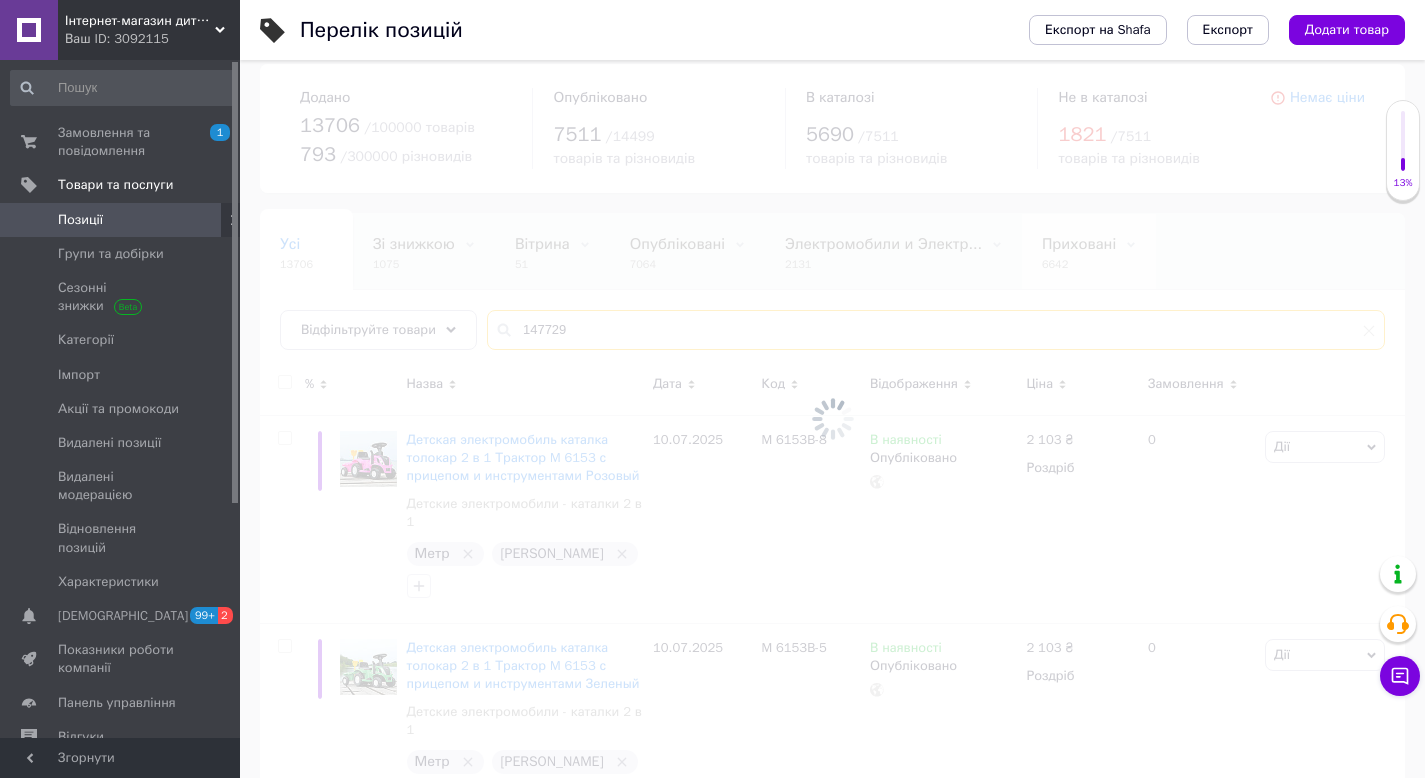 scroll, scrollTop: 0, scrollLeft: 0, axis: both 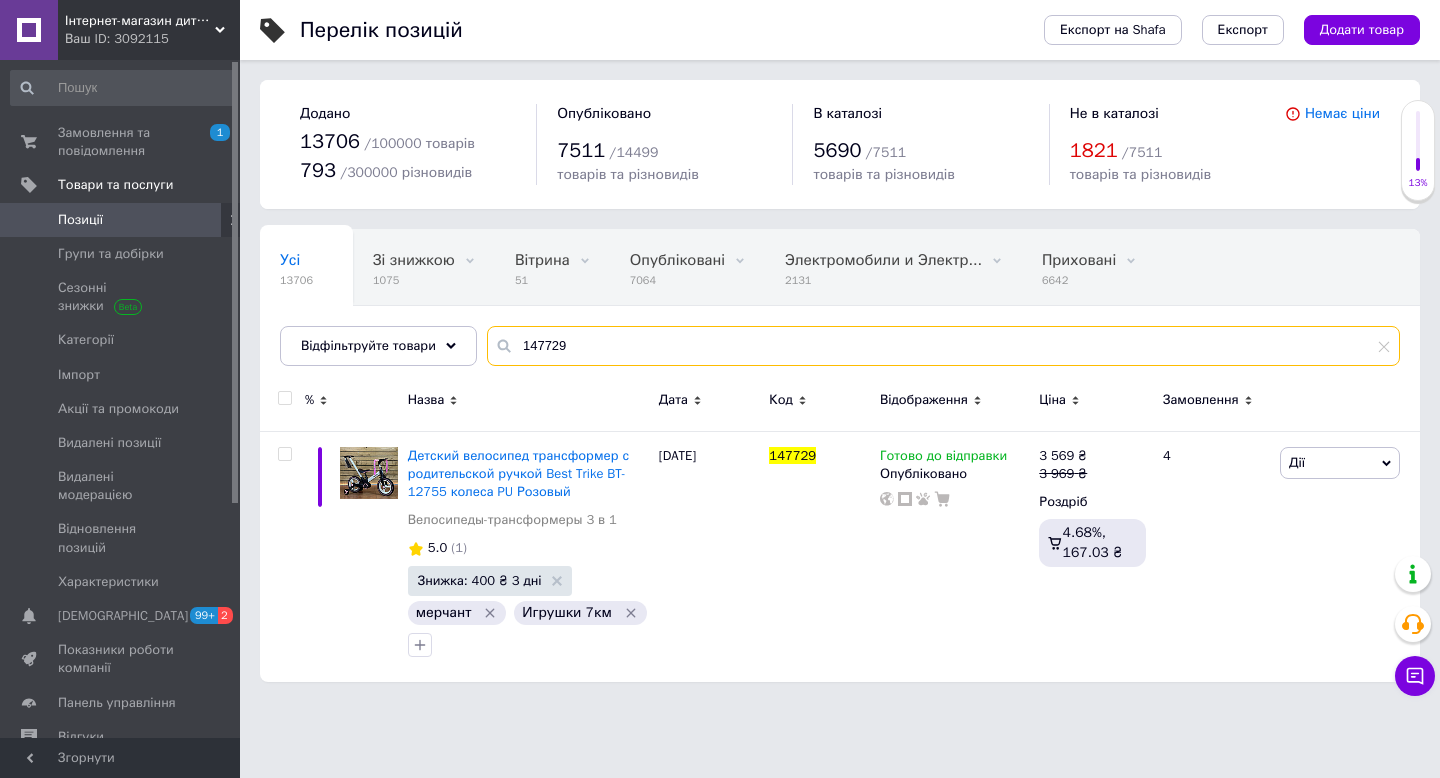 type on "147729" 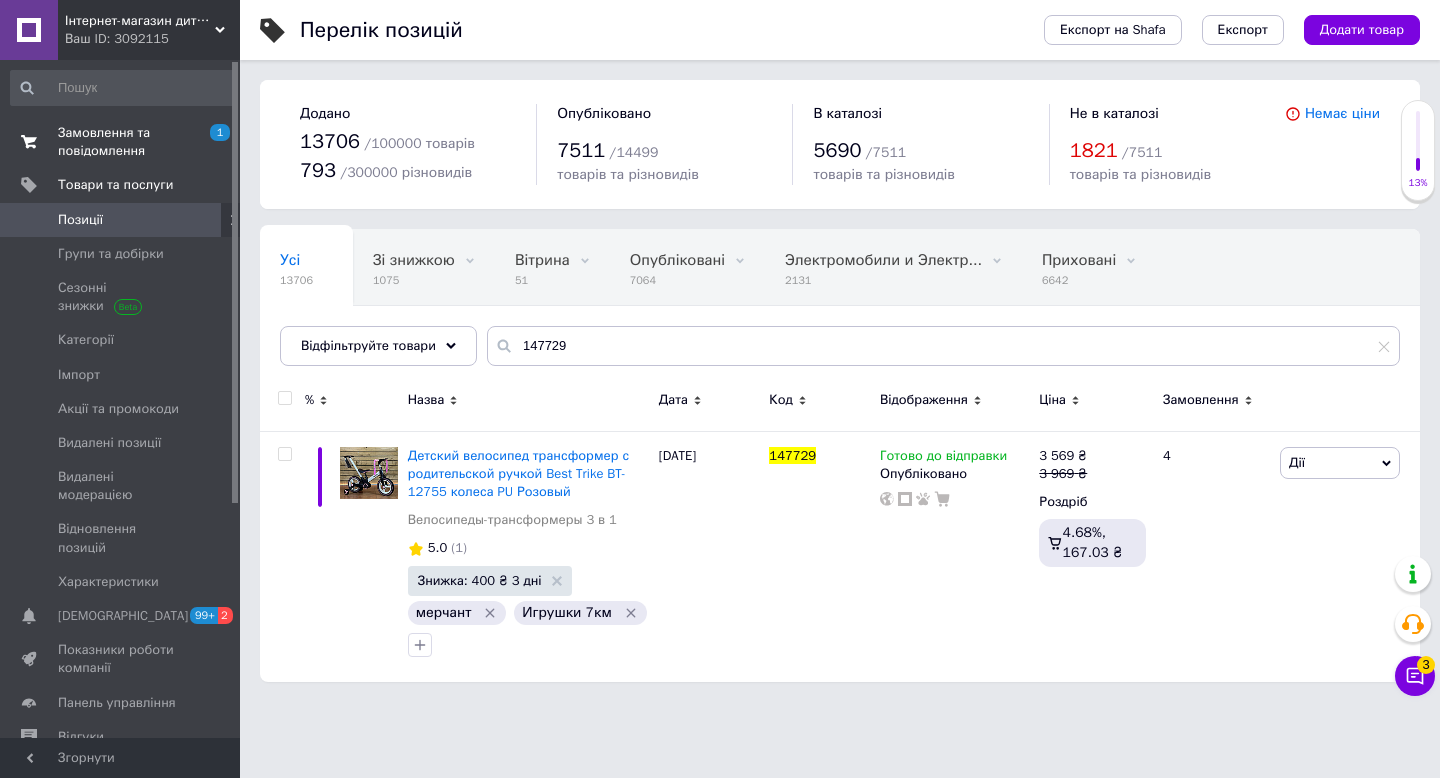 click on "Замовлення та повідомлення" at bounding box center (121, 142) 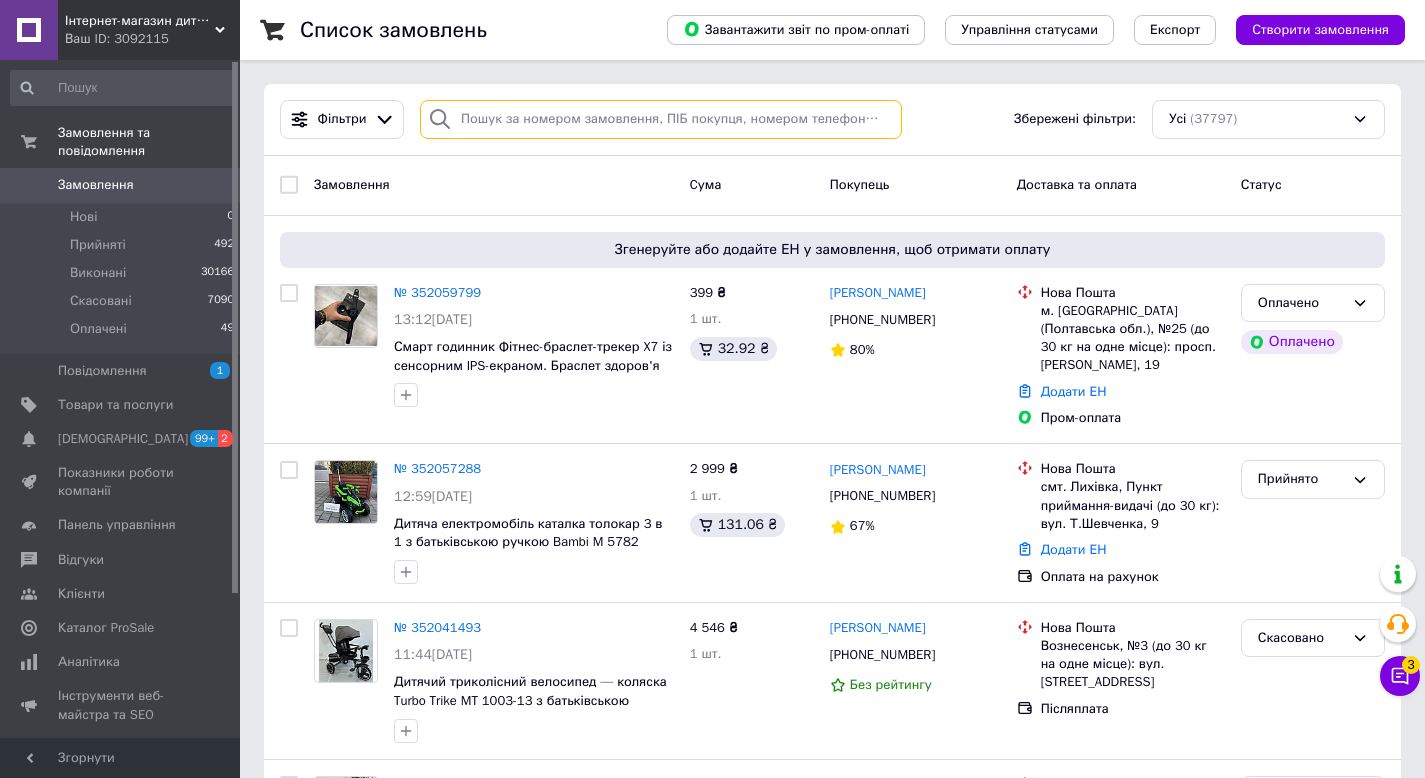 click at bounding box center [661, 119] 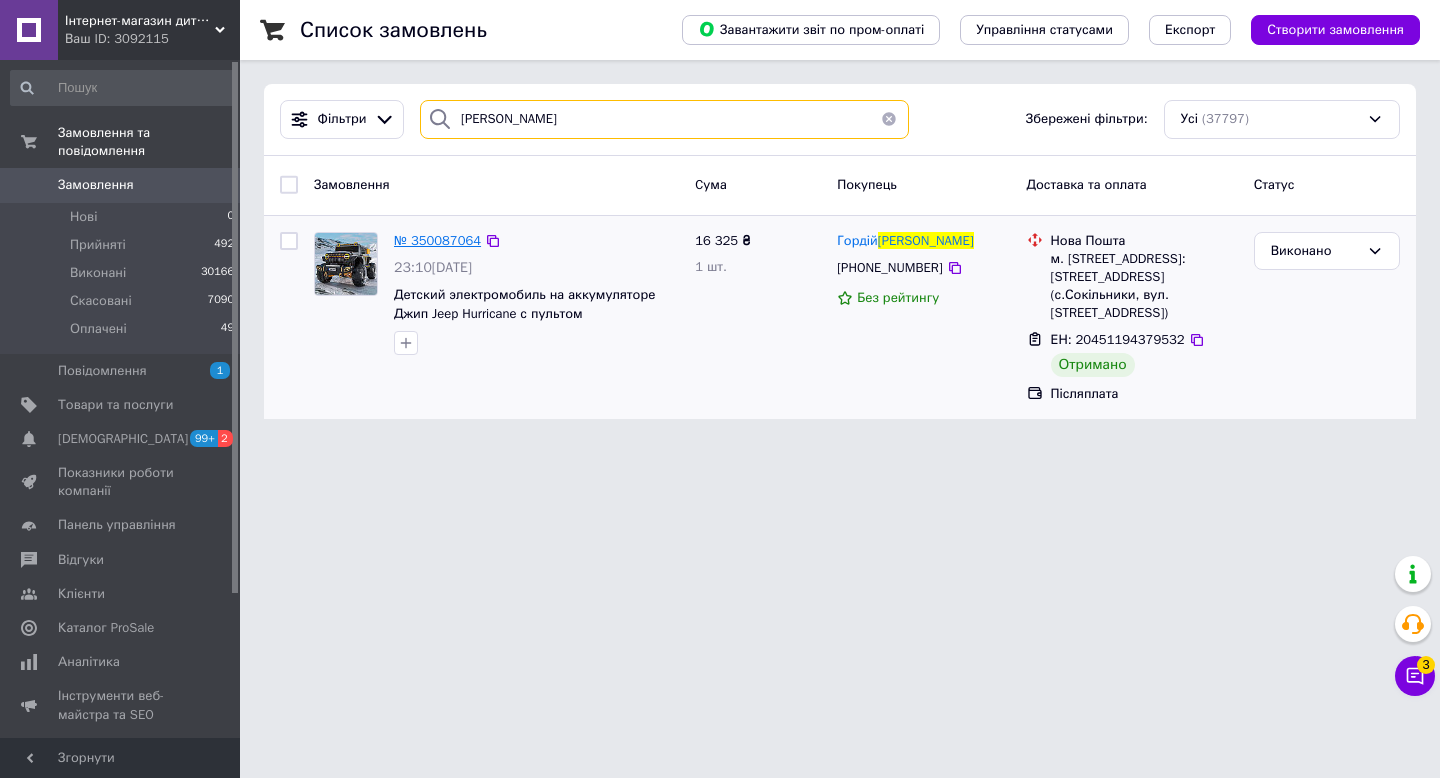 type on "Рибчинський" 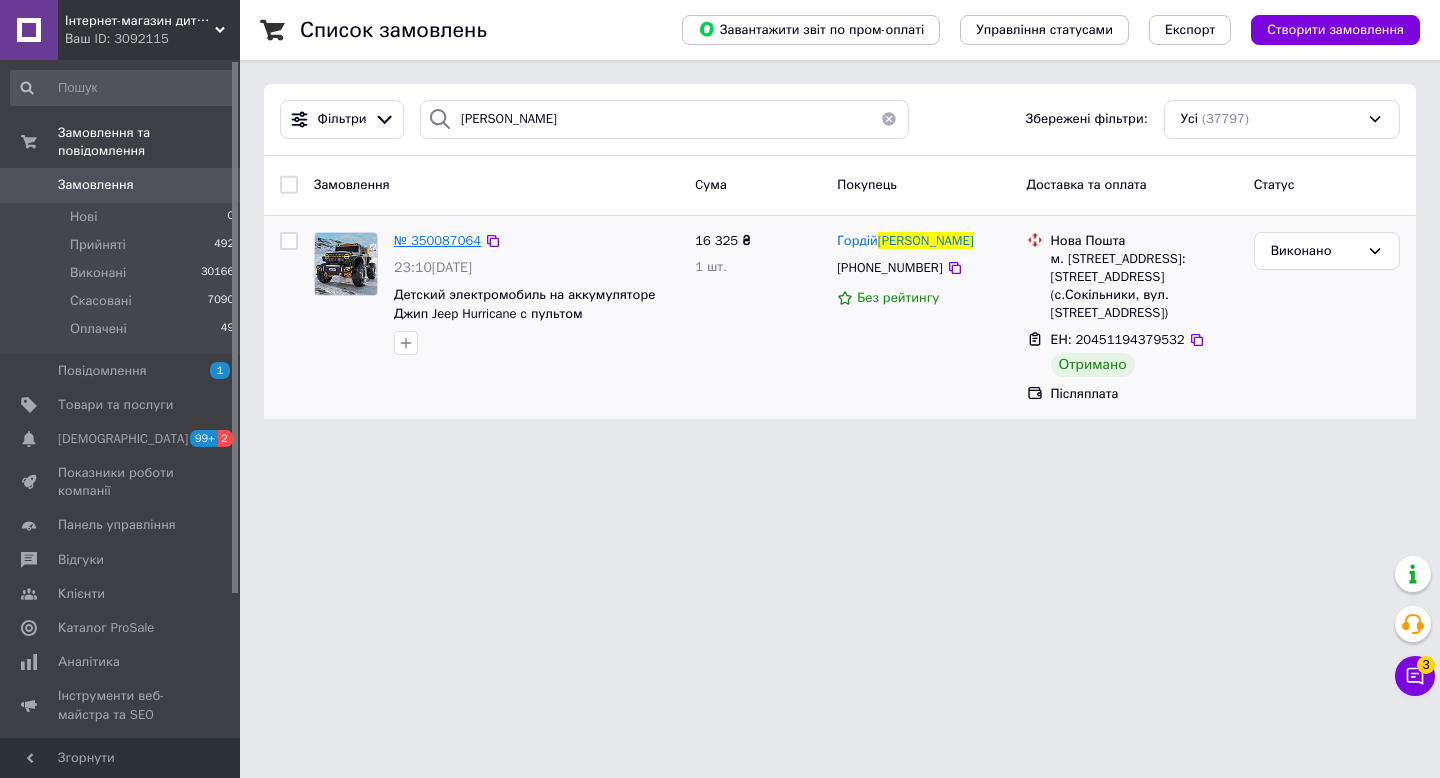 click on "№ 350087064" at bounding box center [437, 240] 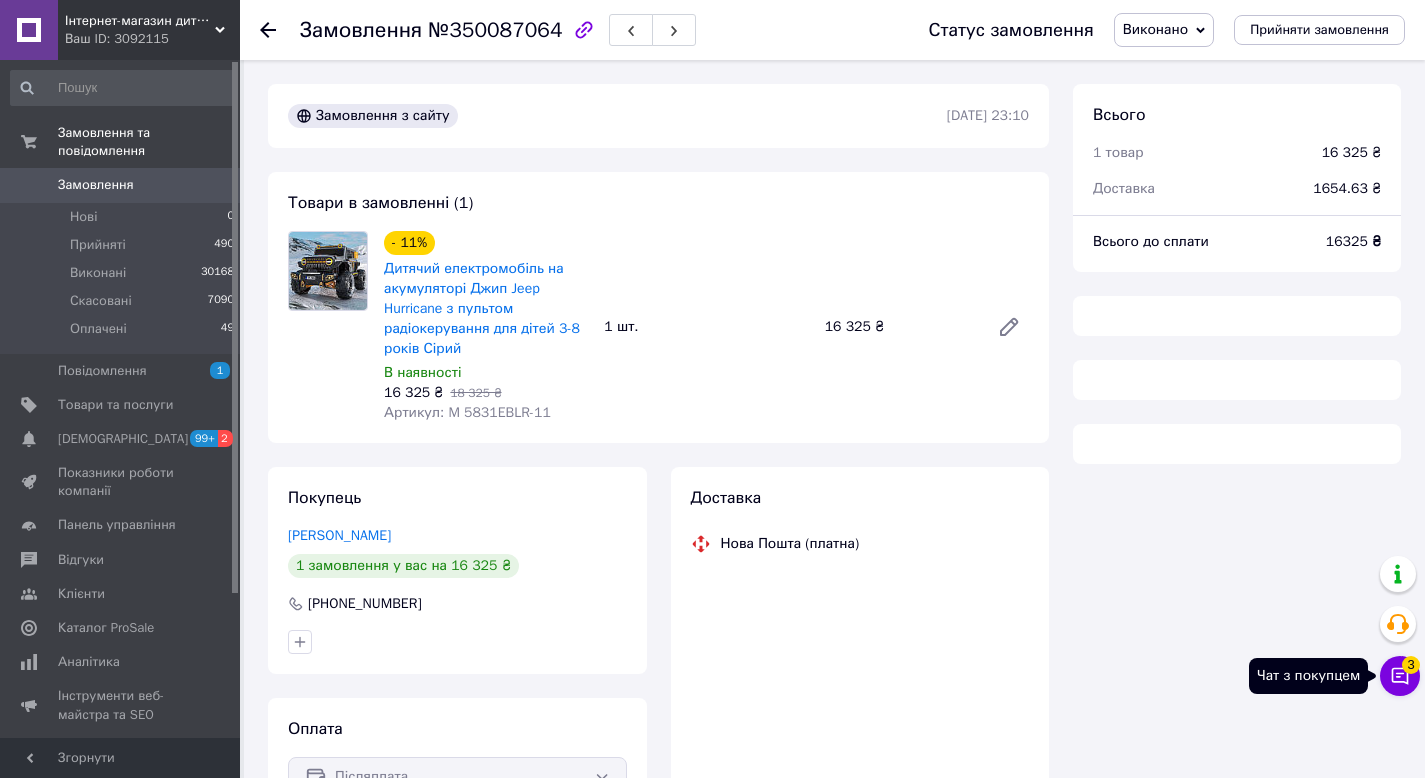 click 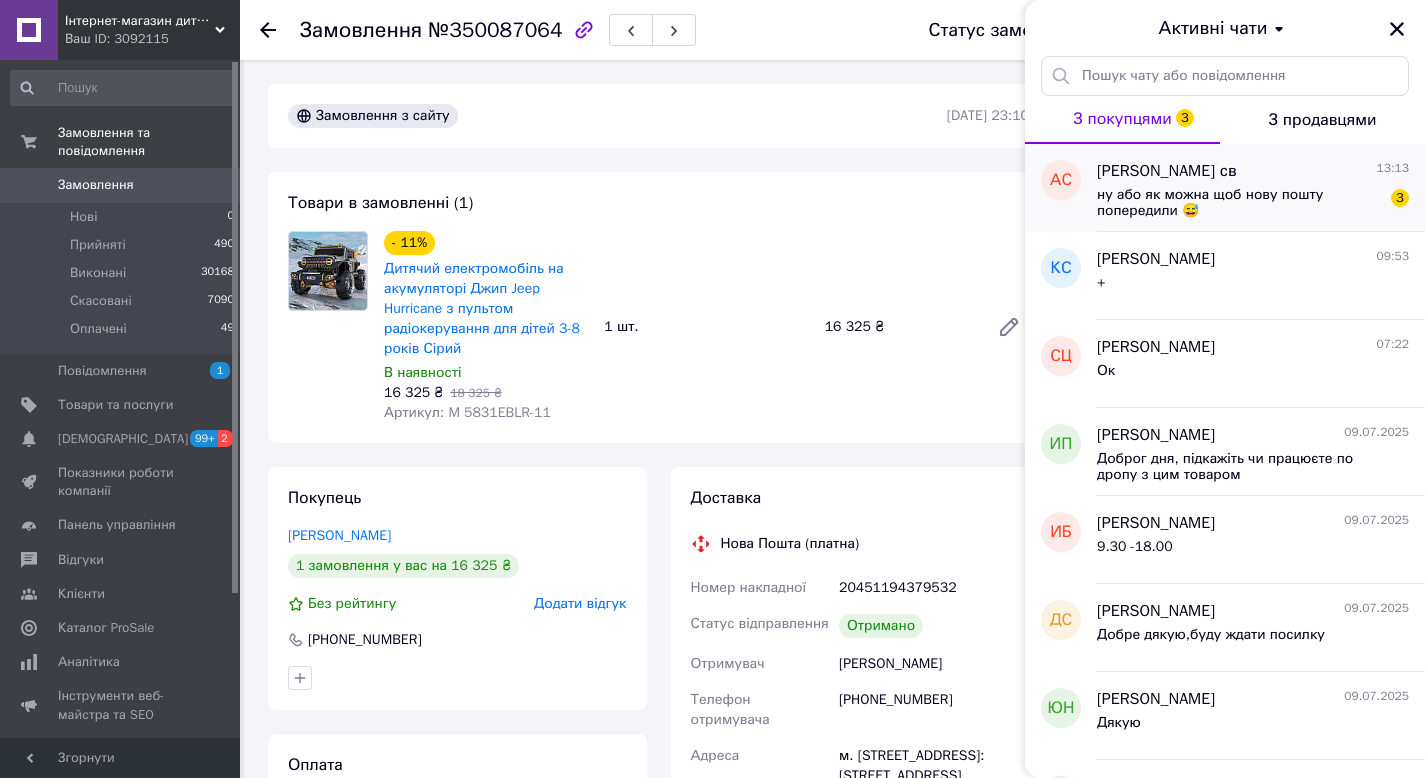 click on "ну або як можна щоб нову пошту попередили 😅" at bounding box center (1239, 203) 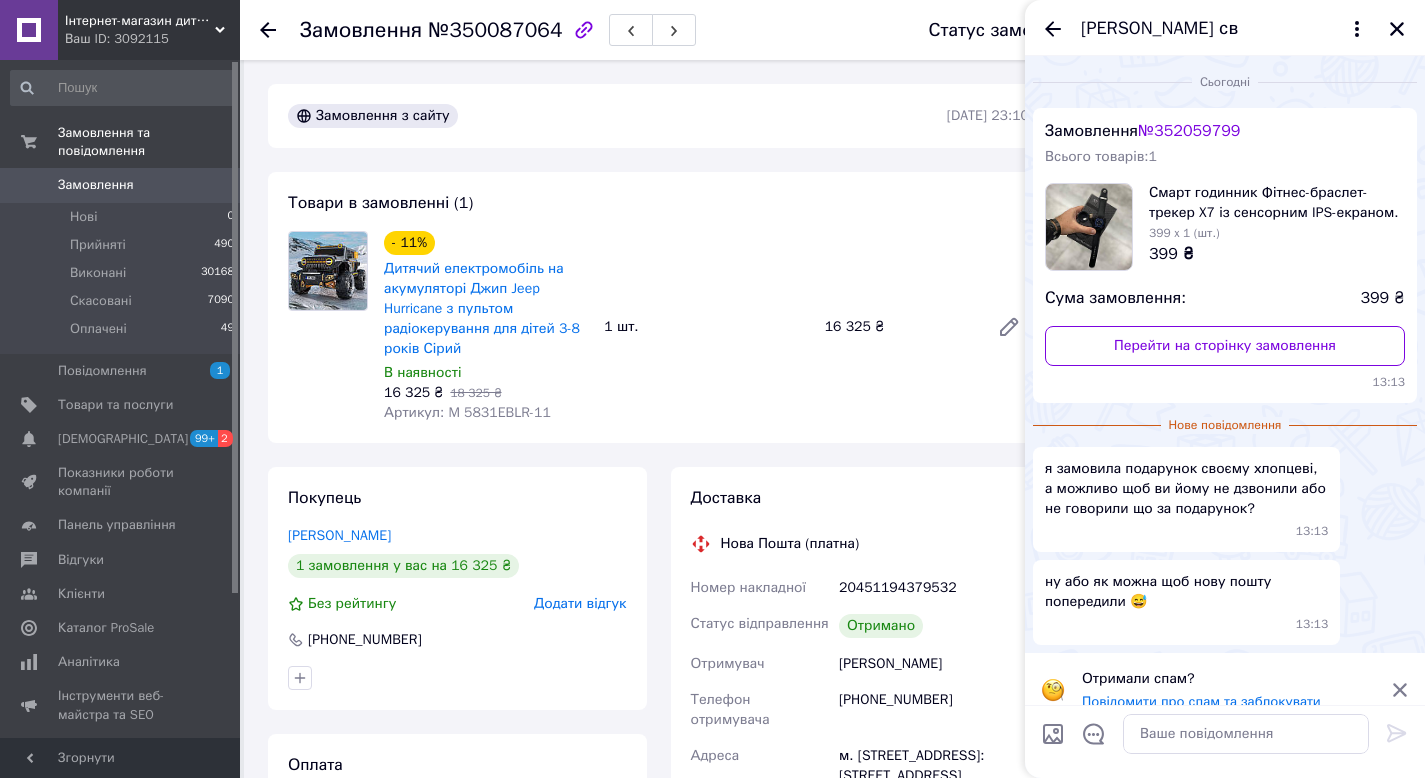 scroll, scrollTop: 20, scrollLeft: 0, axis: vertical 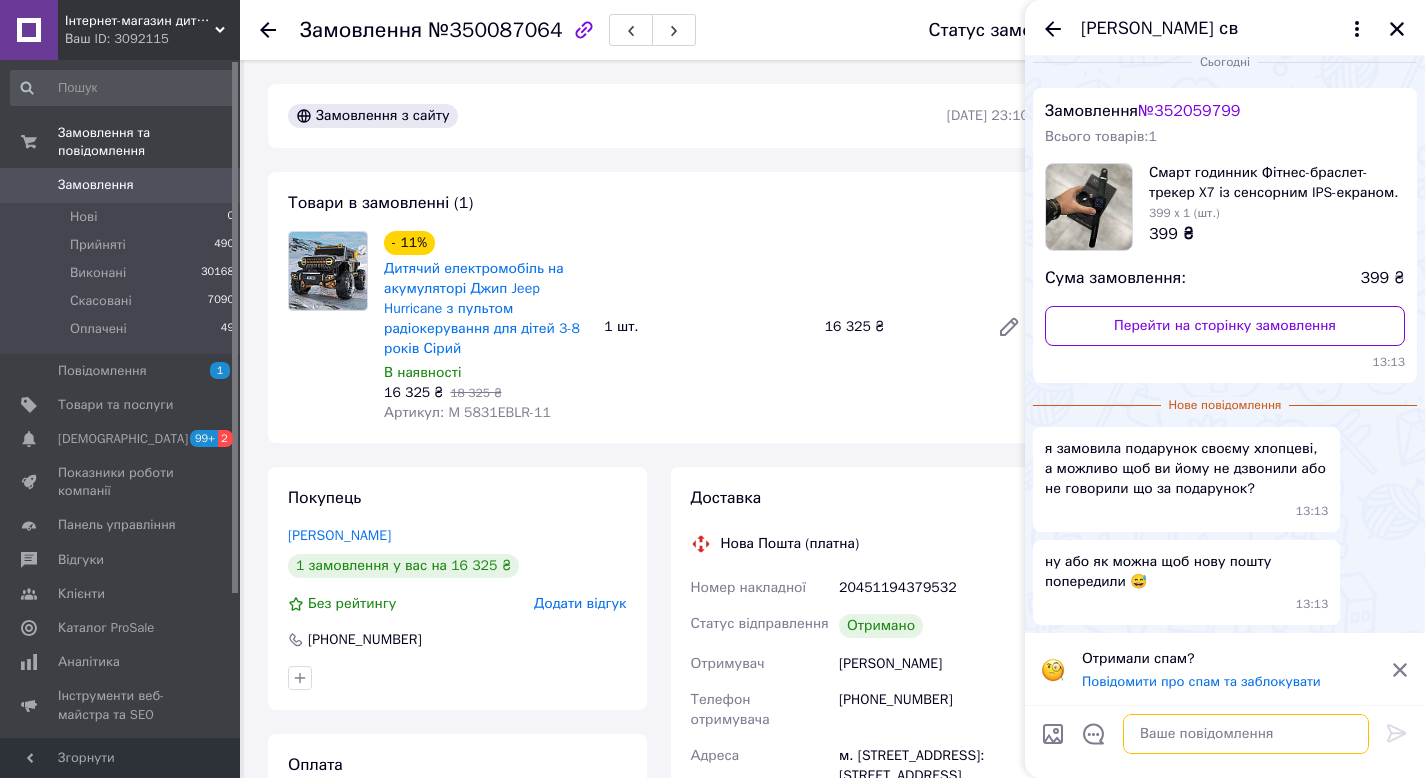 click at bounding box center (1246, 734) 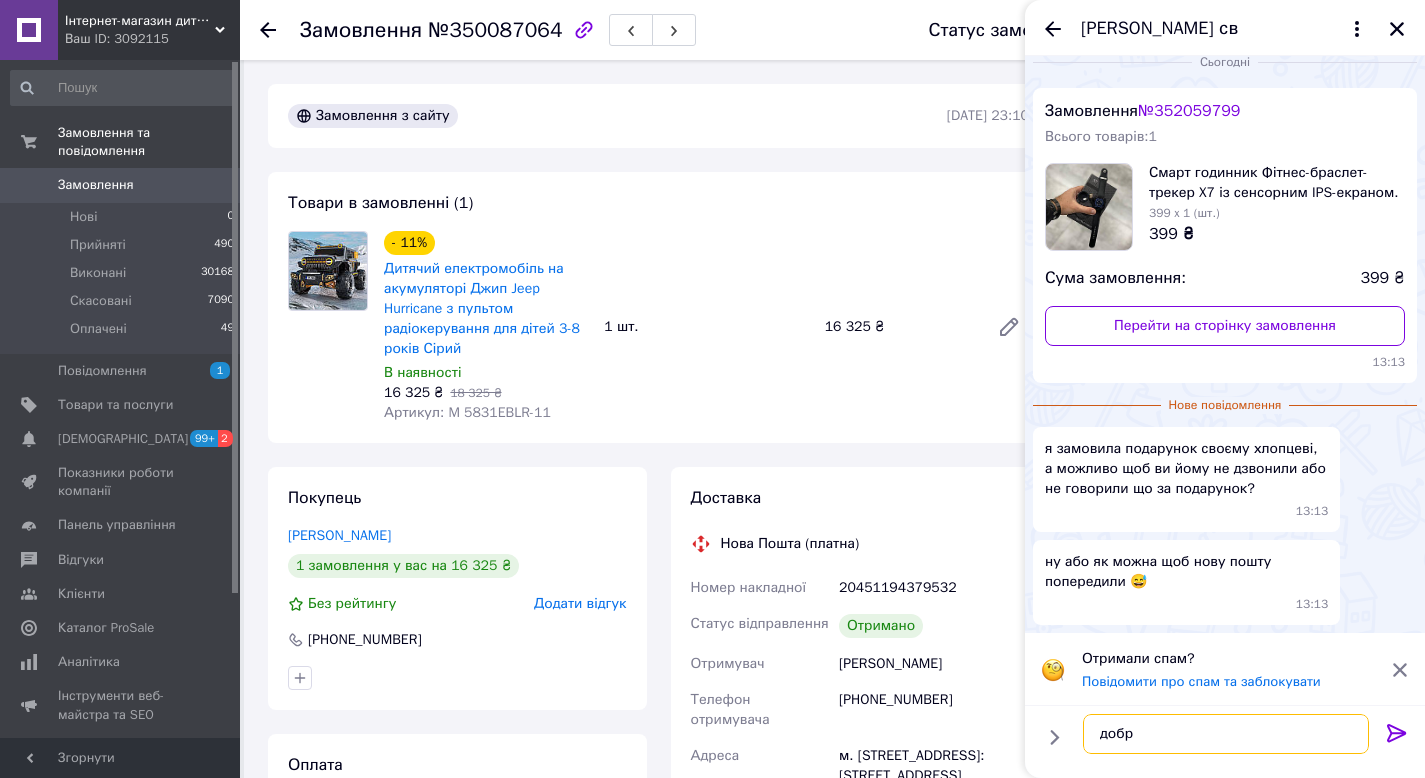 type on "добре" 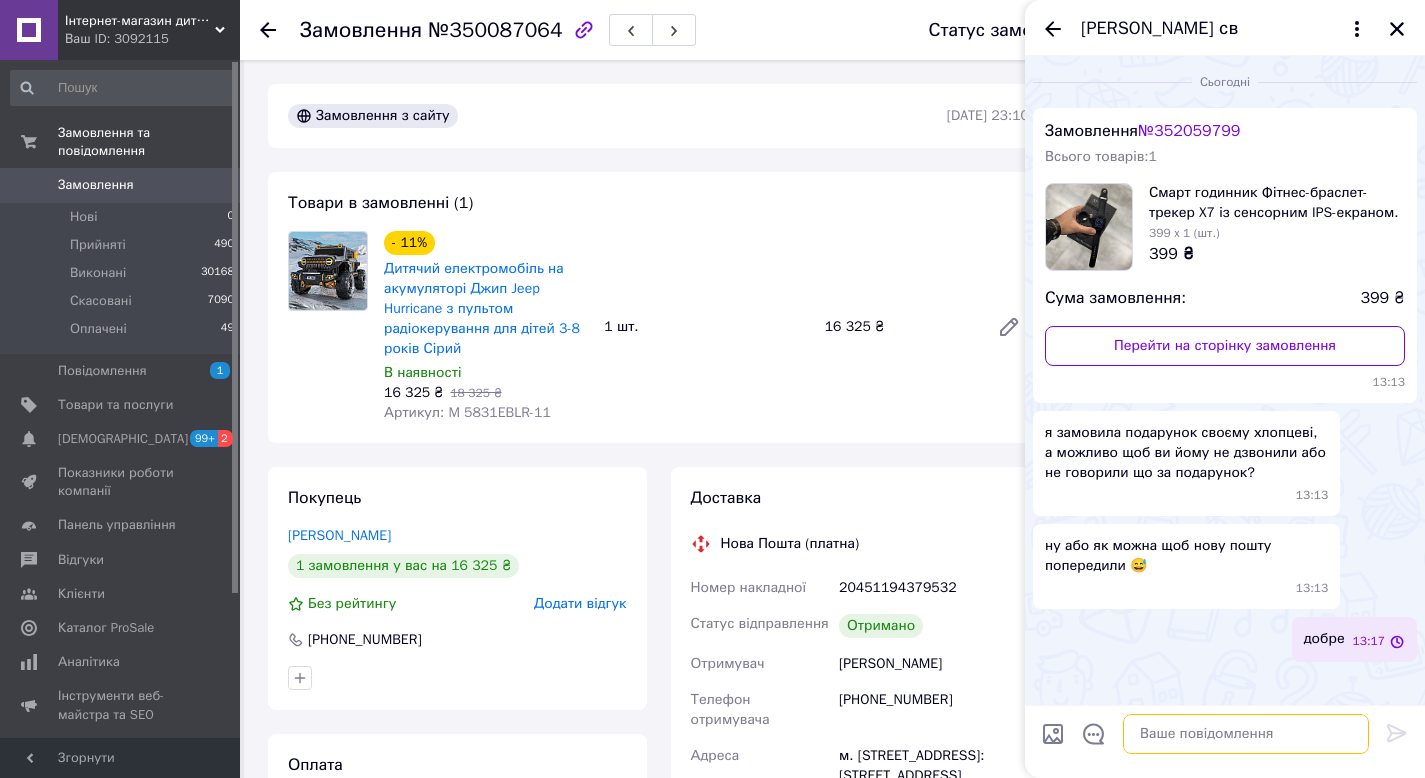 scroll, scrollTop: 0, scrollLeft: 0, axis: both 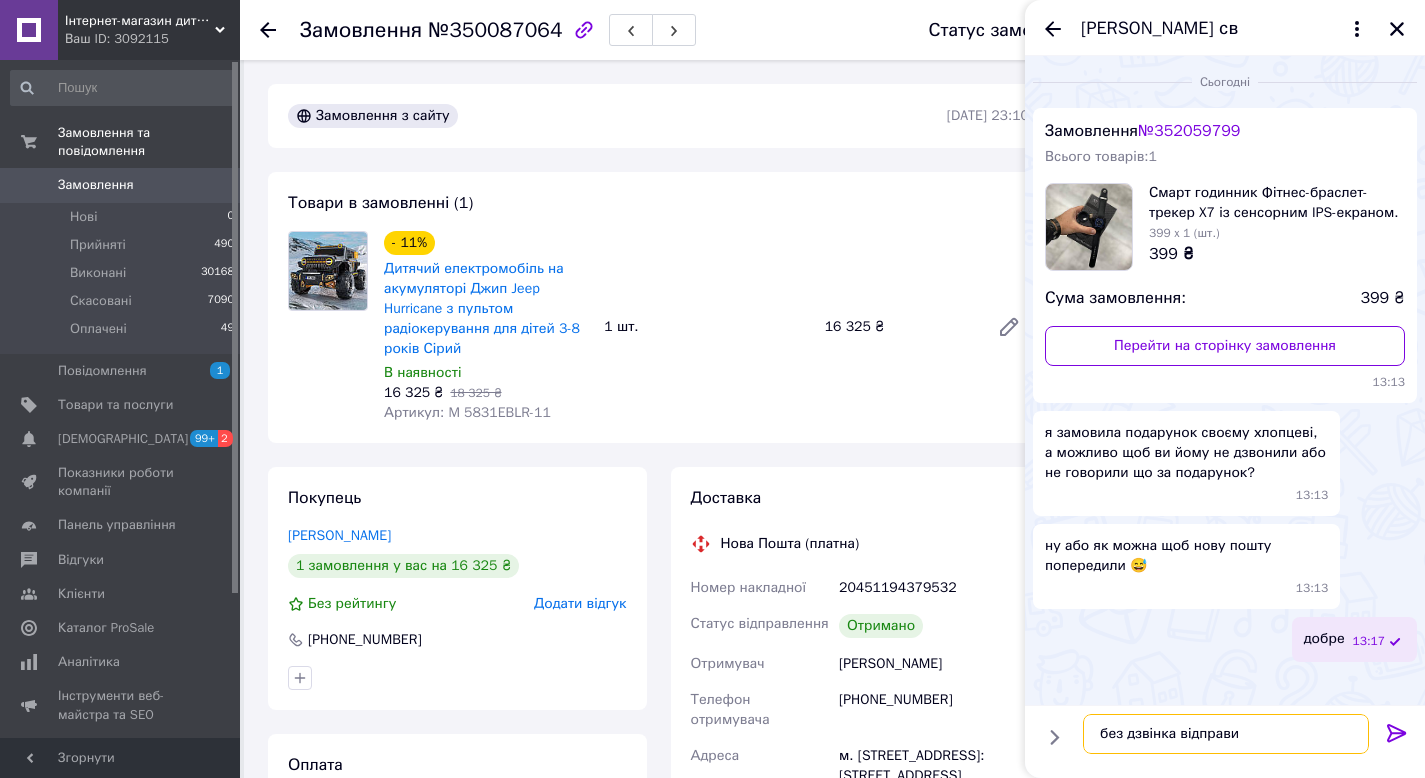type on "без дзвінка відправим" 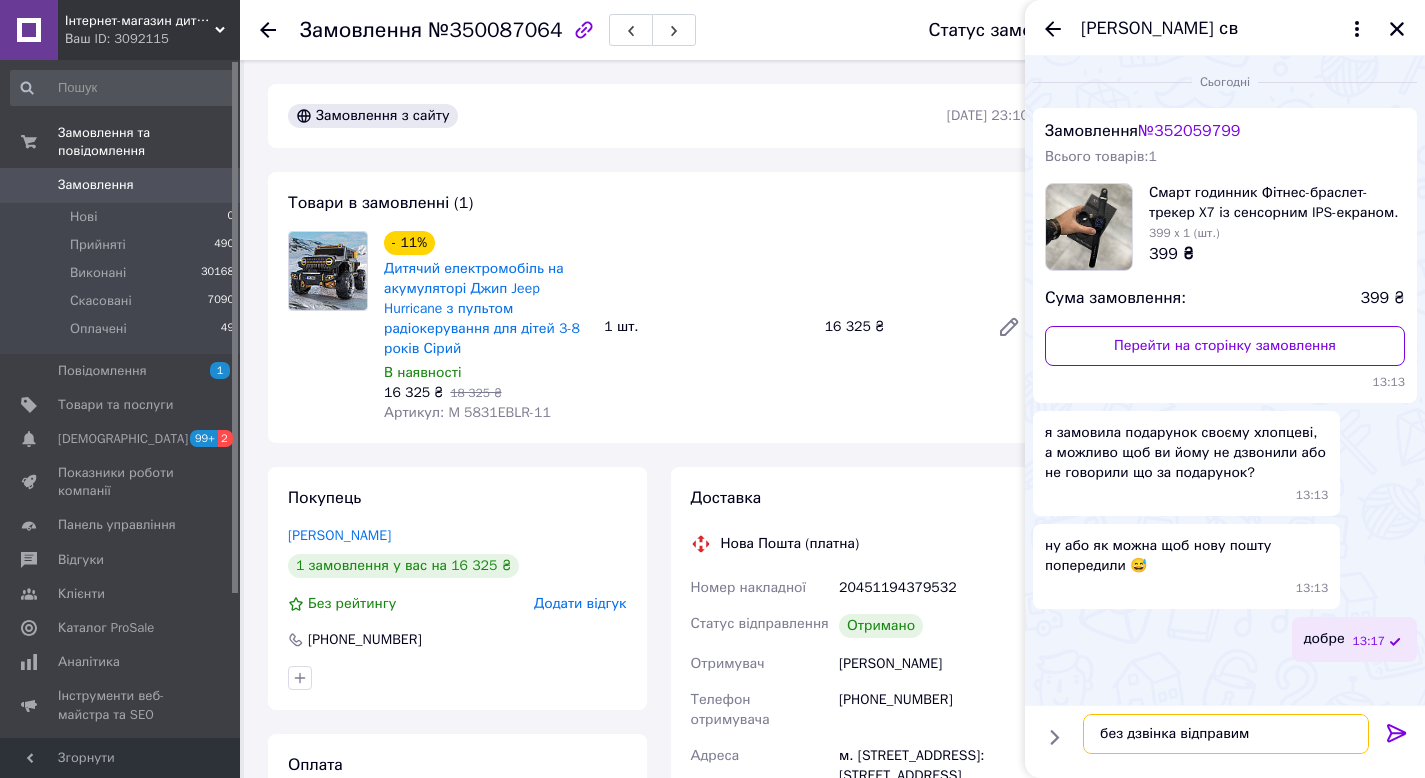 type 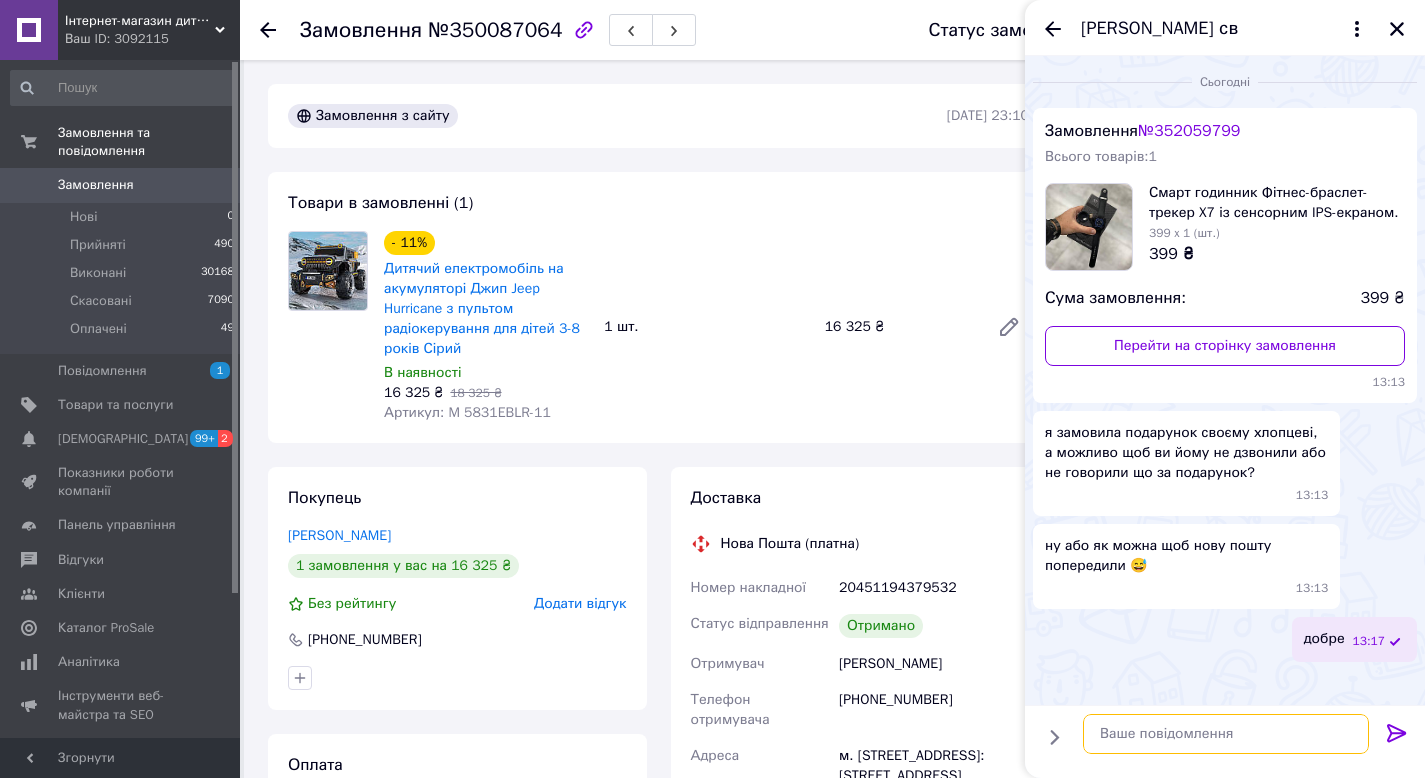 scroll, scrollTop: 18, scrollLeft: 0, axis: vertical 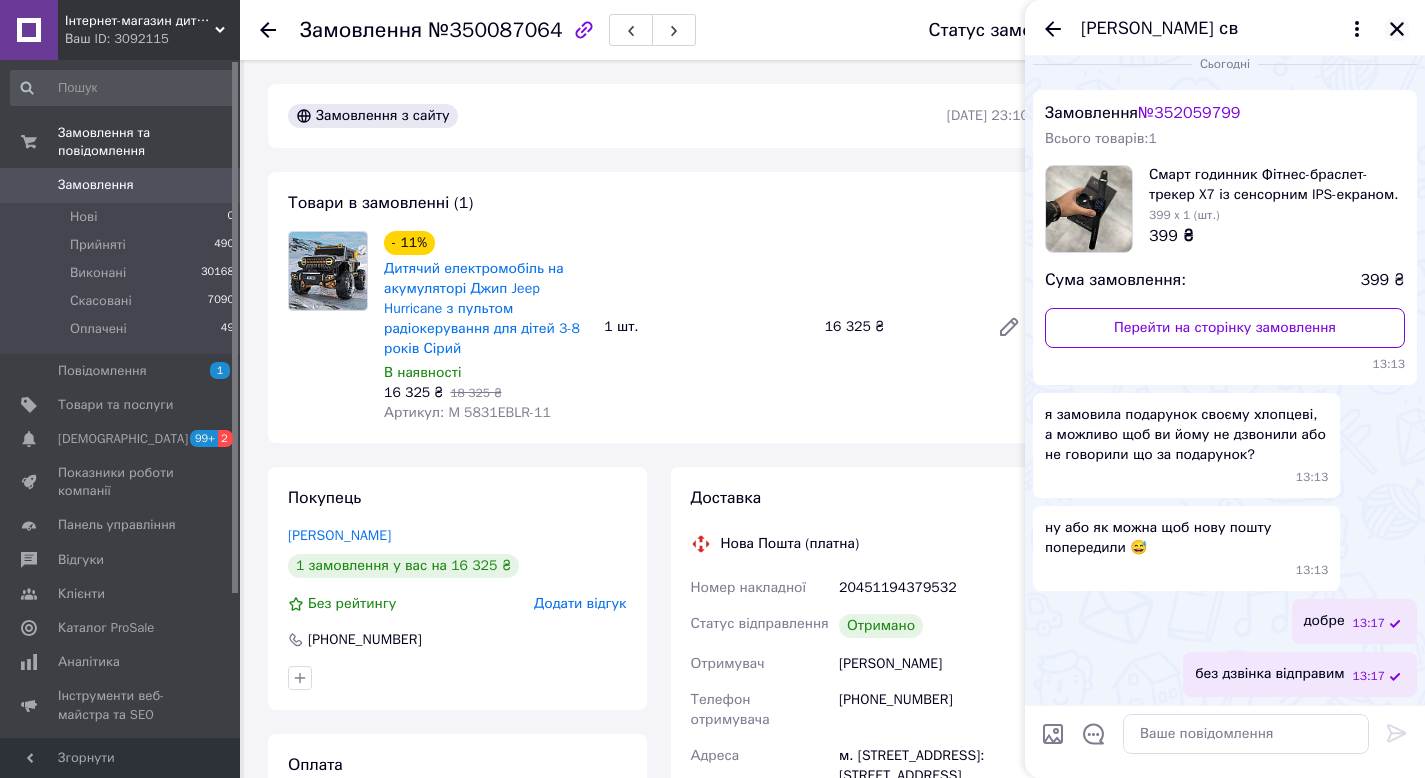 click 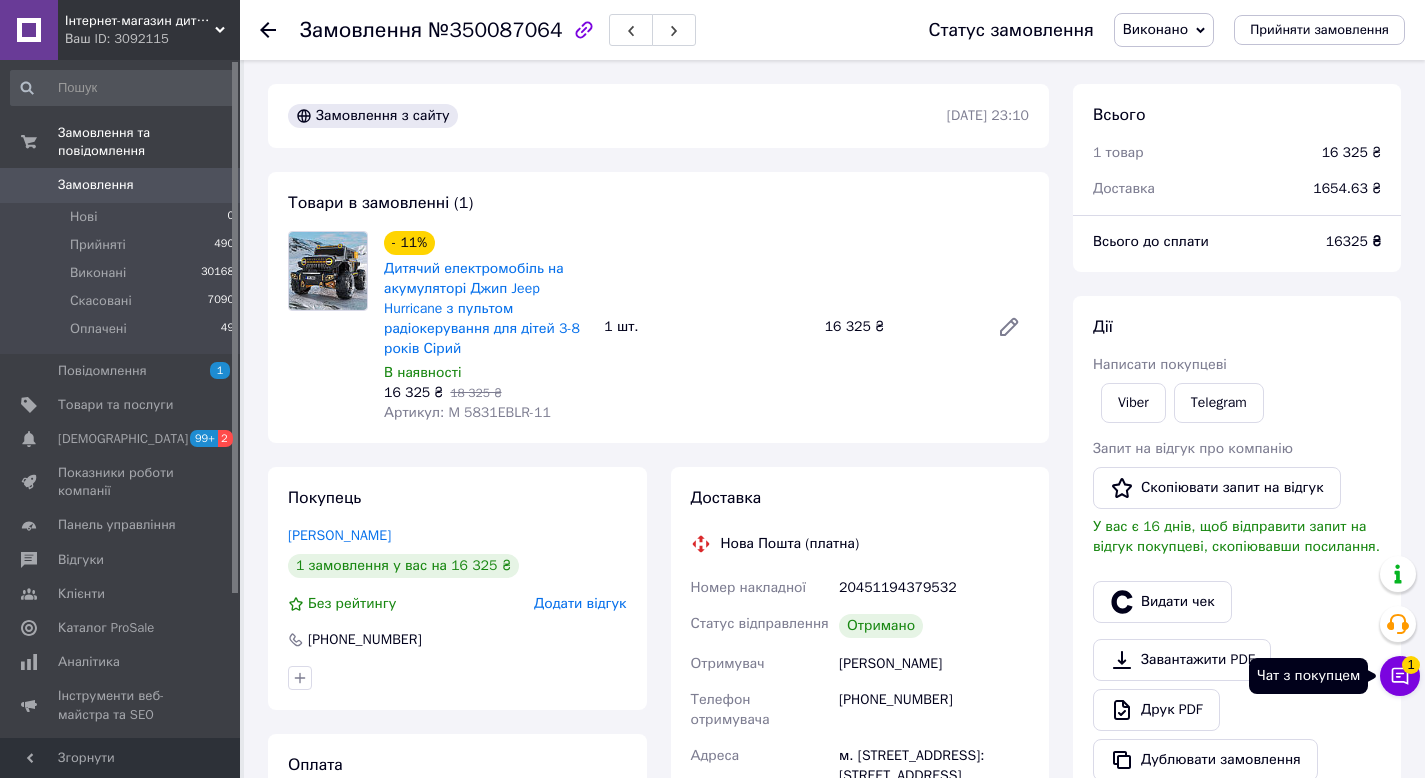 click on "1" at bounding box center [1411, 665] 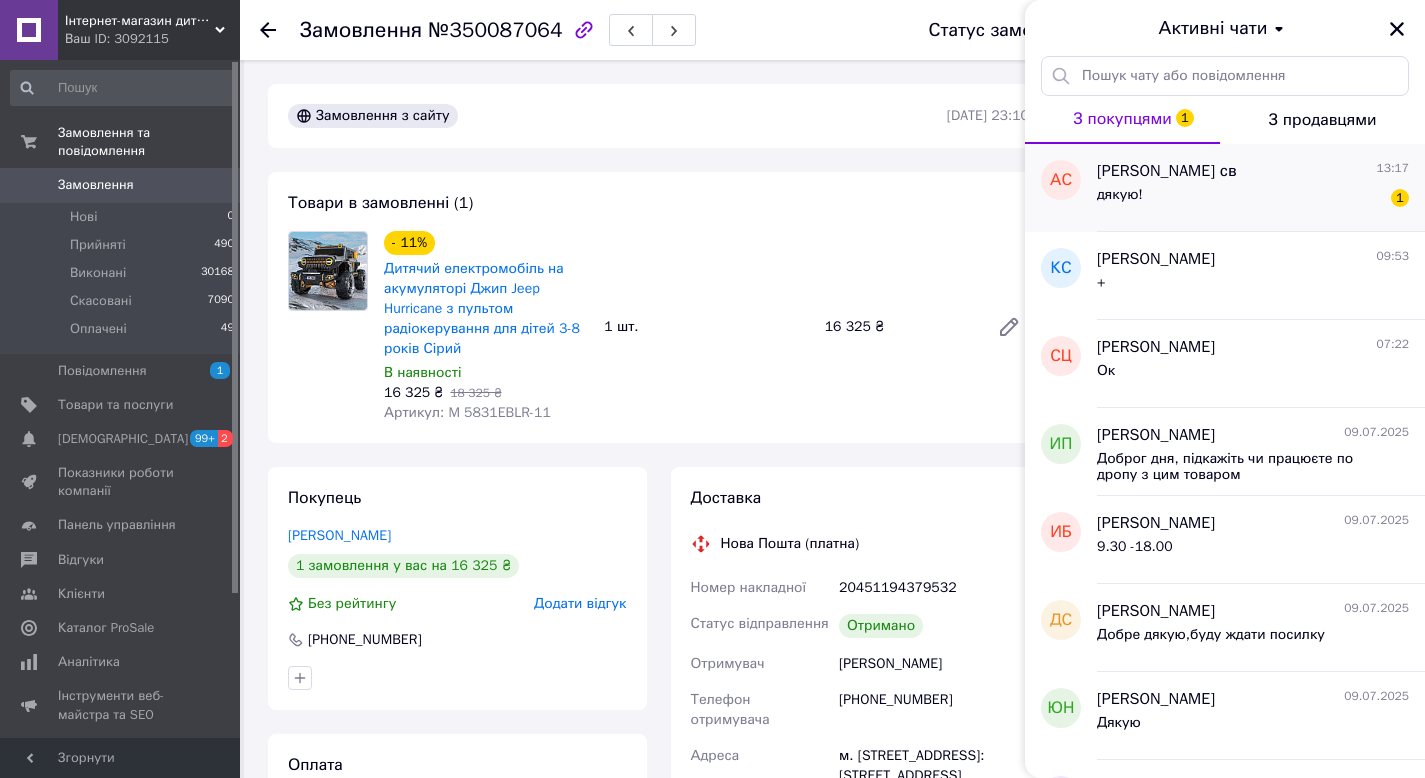 click on "Алина св 13:17" at bounding box center [1253, 171] 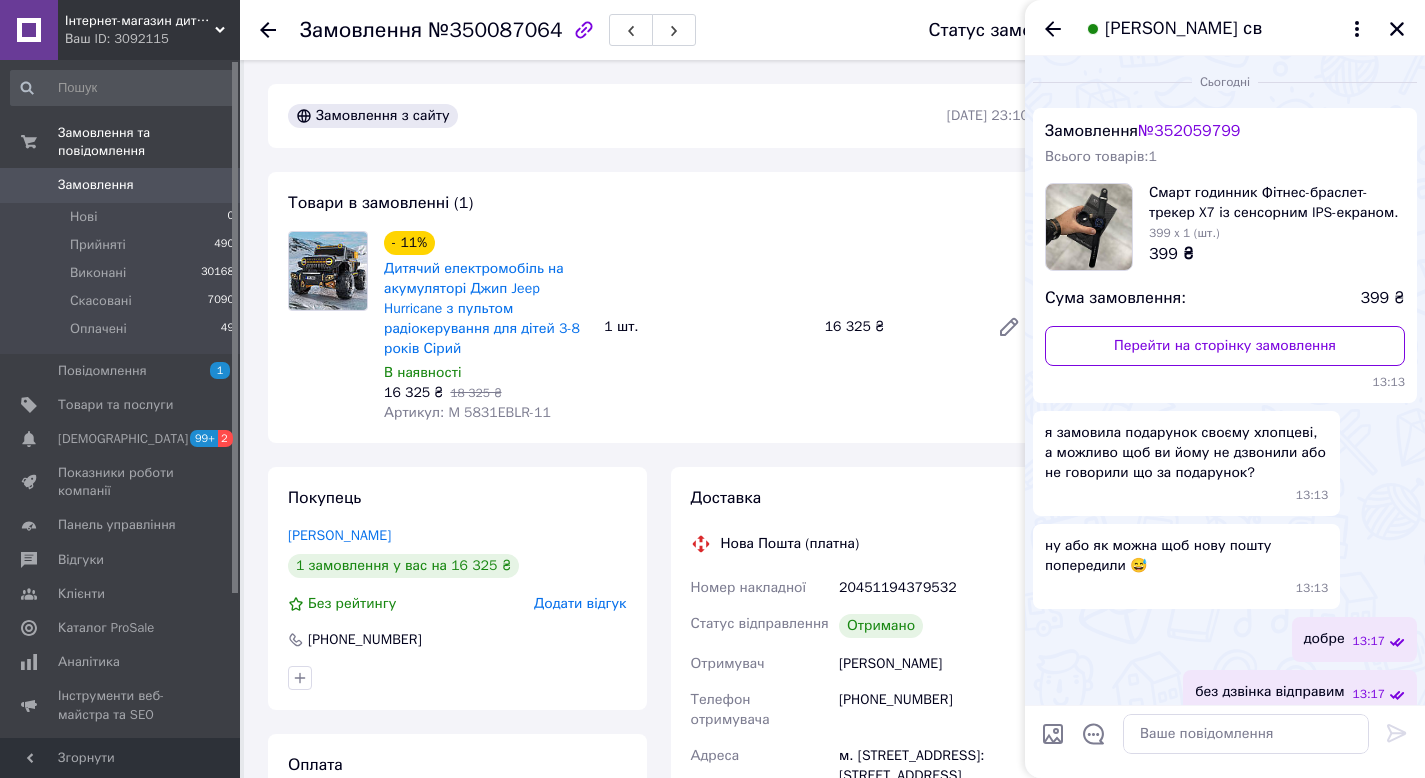scroll, scrollTop: 108, scrollLeft: 0, axis: vertical 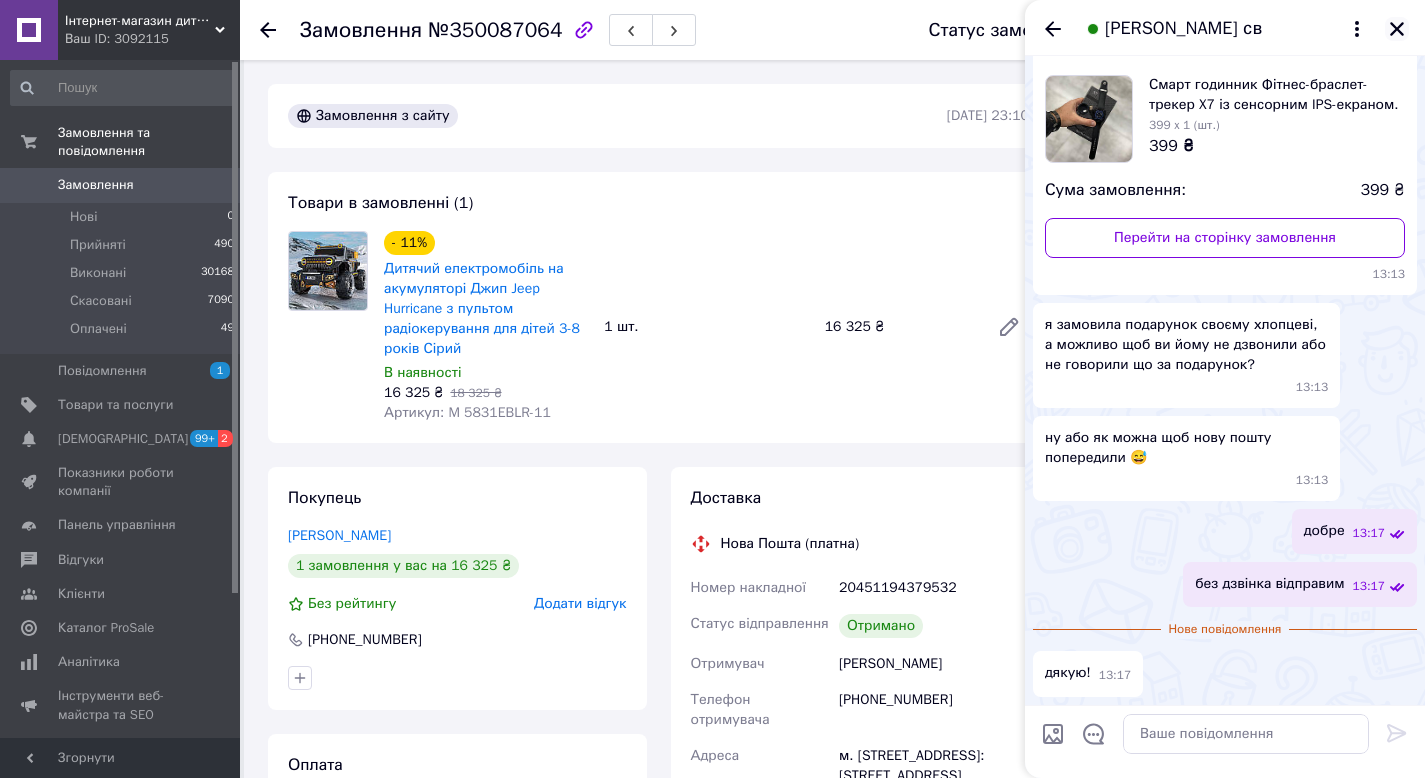 click 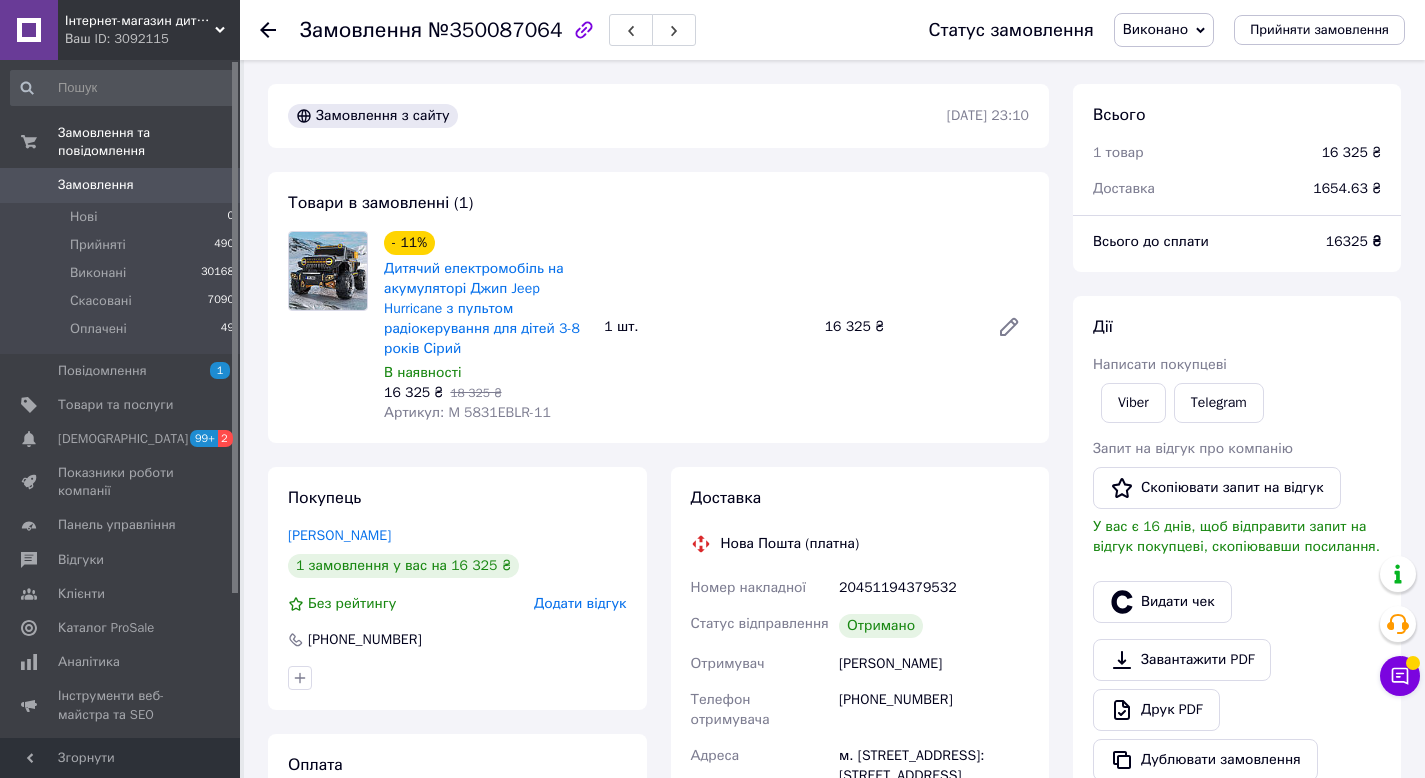 click on "Замовлення" at bounding box center [121, 185] 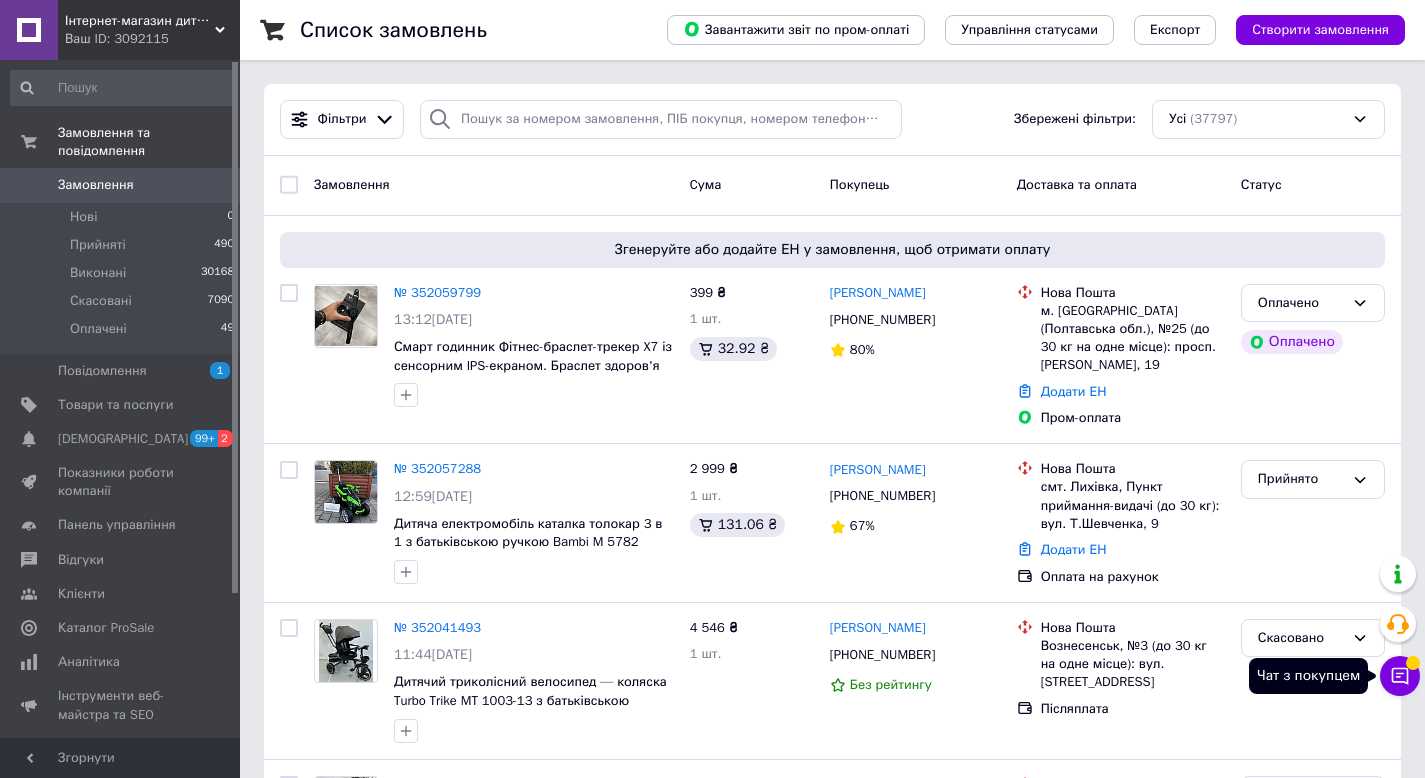 click 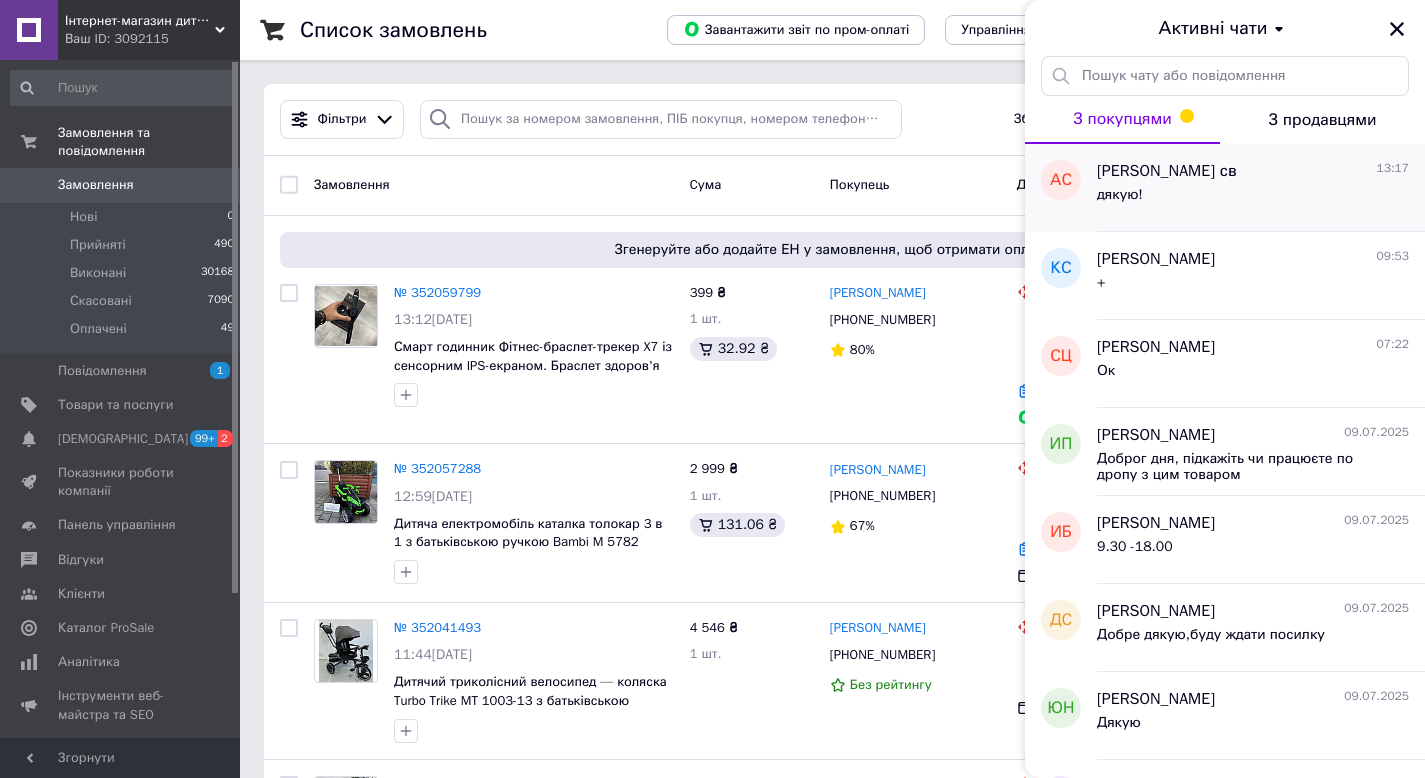 click on "дякую!" at bounding box center [1253, 199] 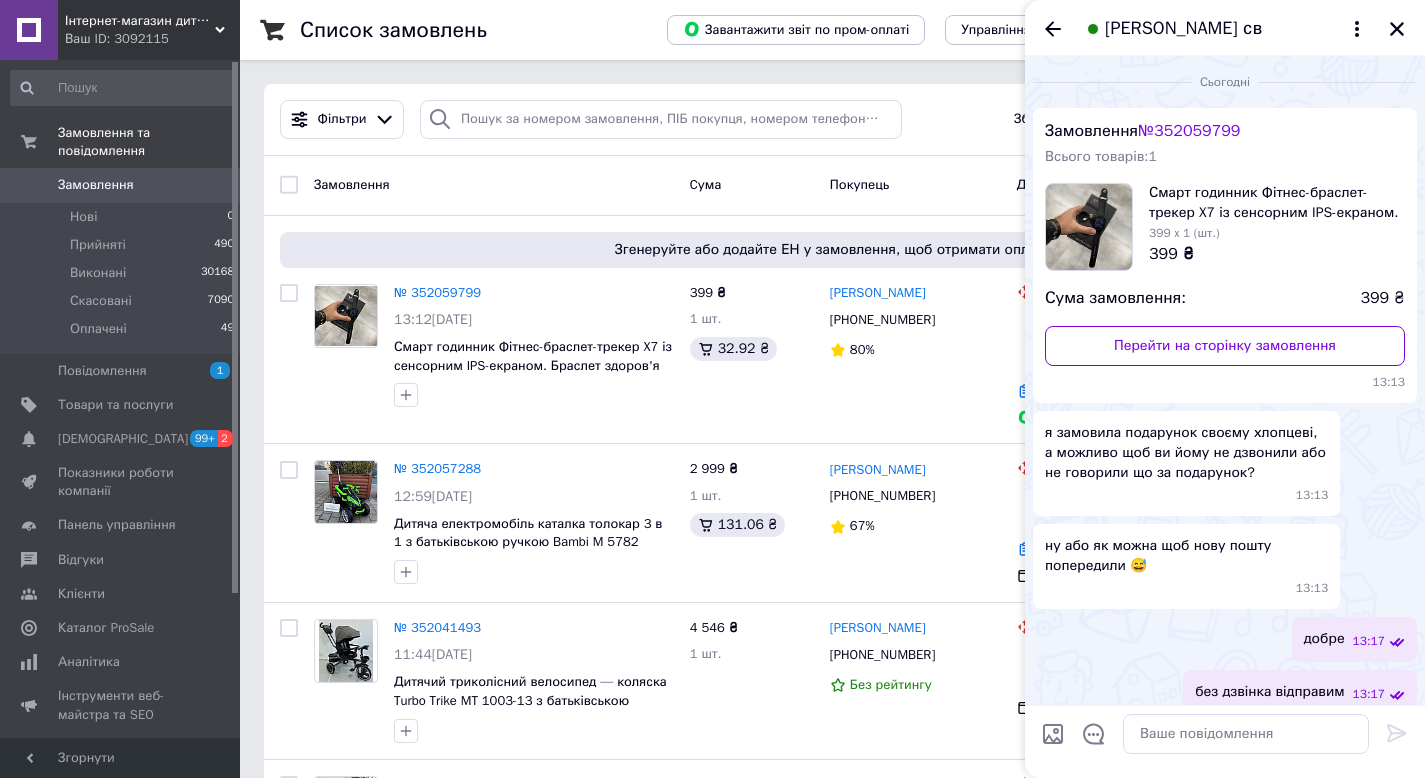 scroll, scrollTop: 72, scrollLeft: 0, axis: vertical 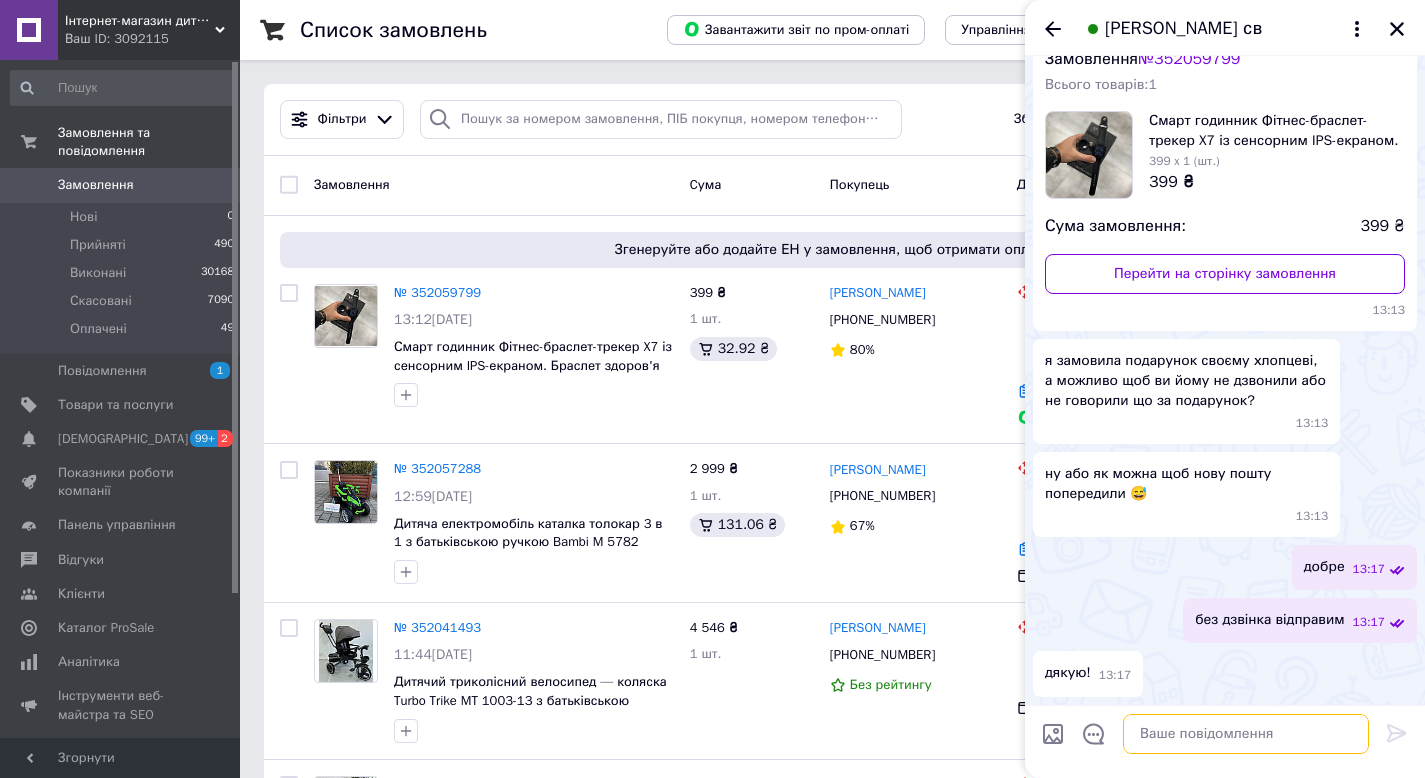 click at bounding box center (1246, 734) 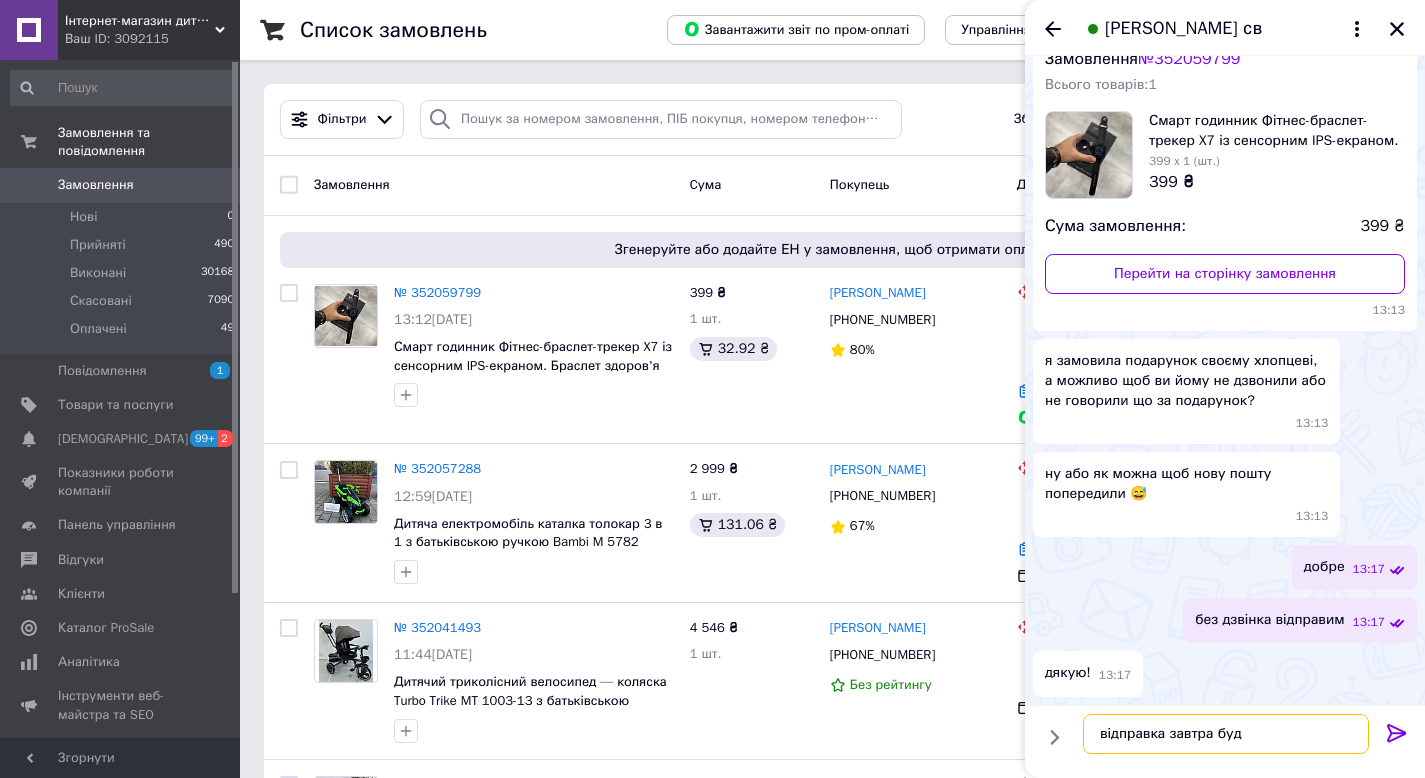 type on "відправка завтра буде" 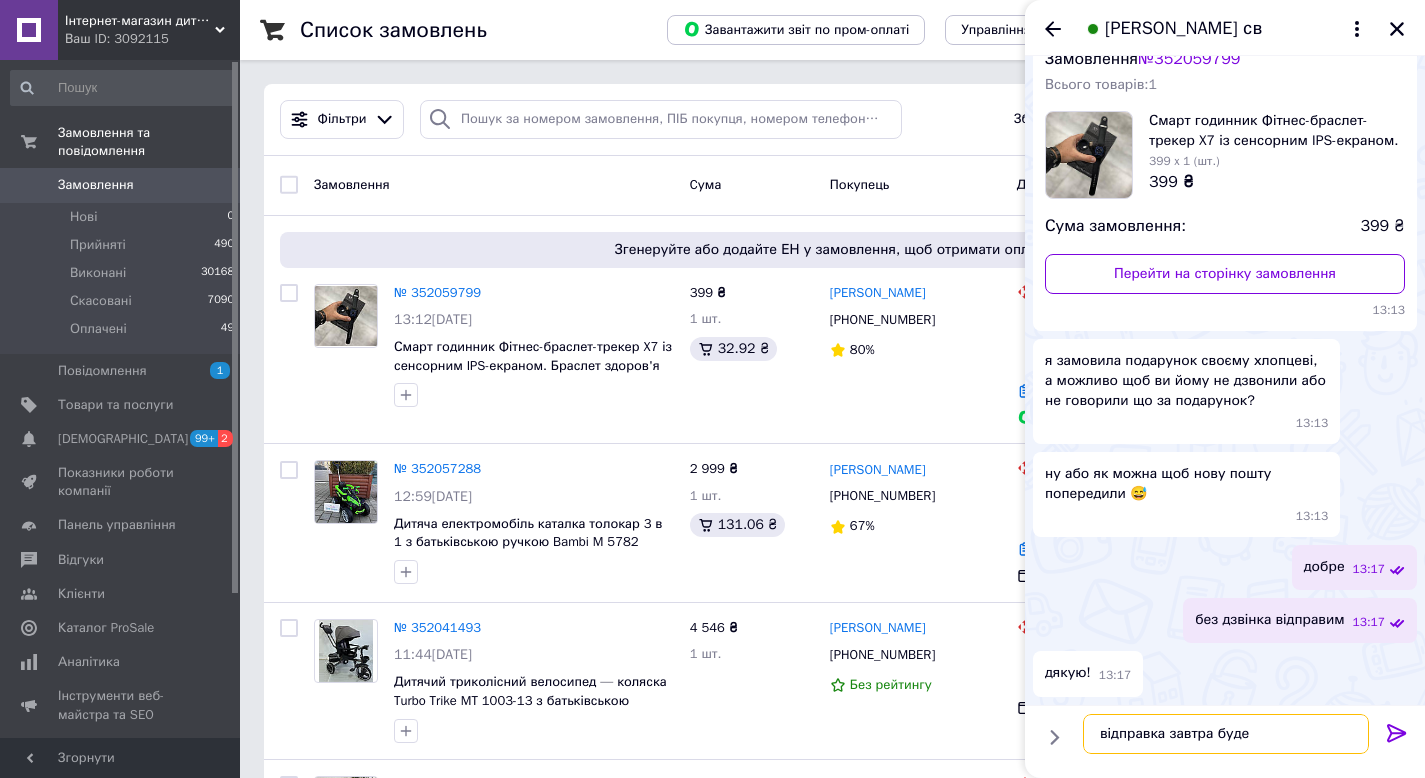 type 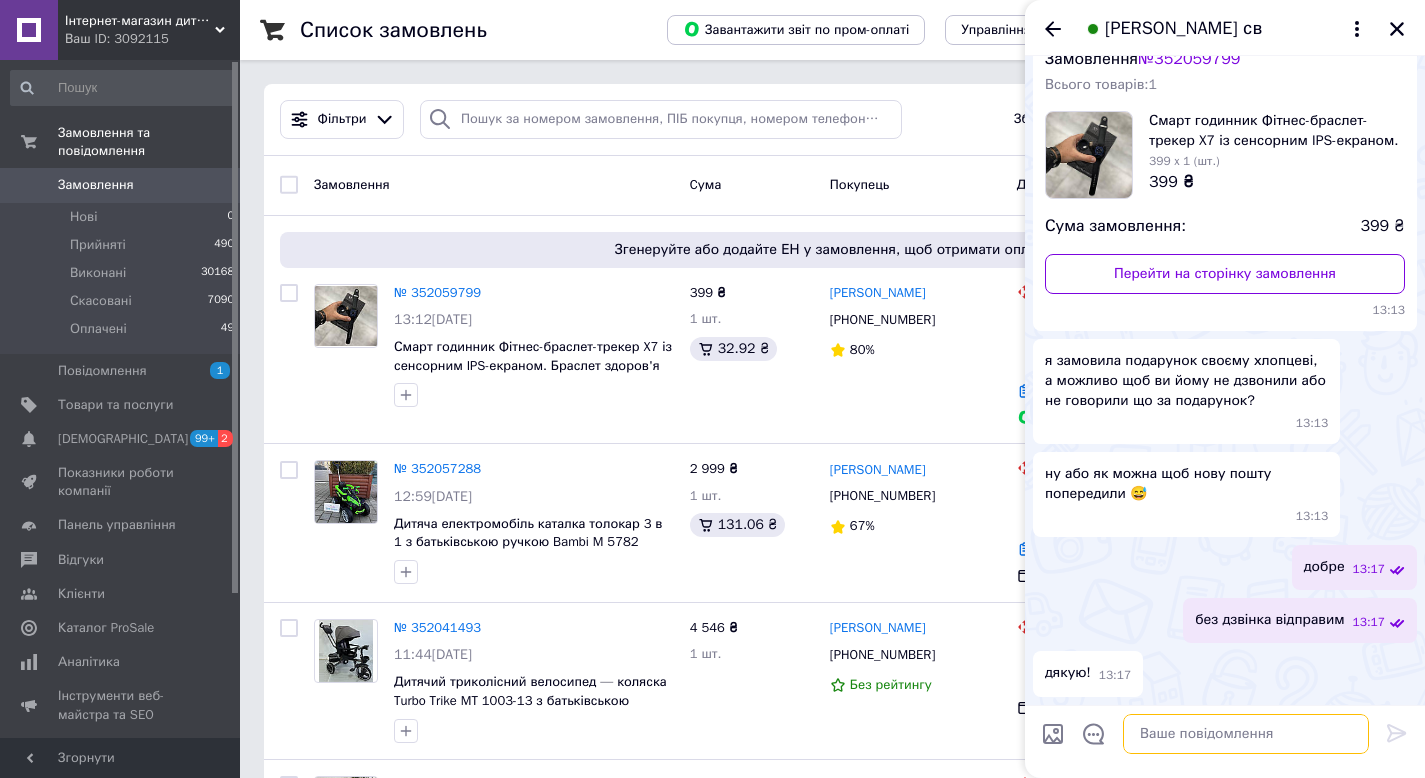 scroll, scrollTop: 125, scrollLeft: 0, axis: vertical 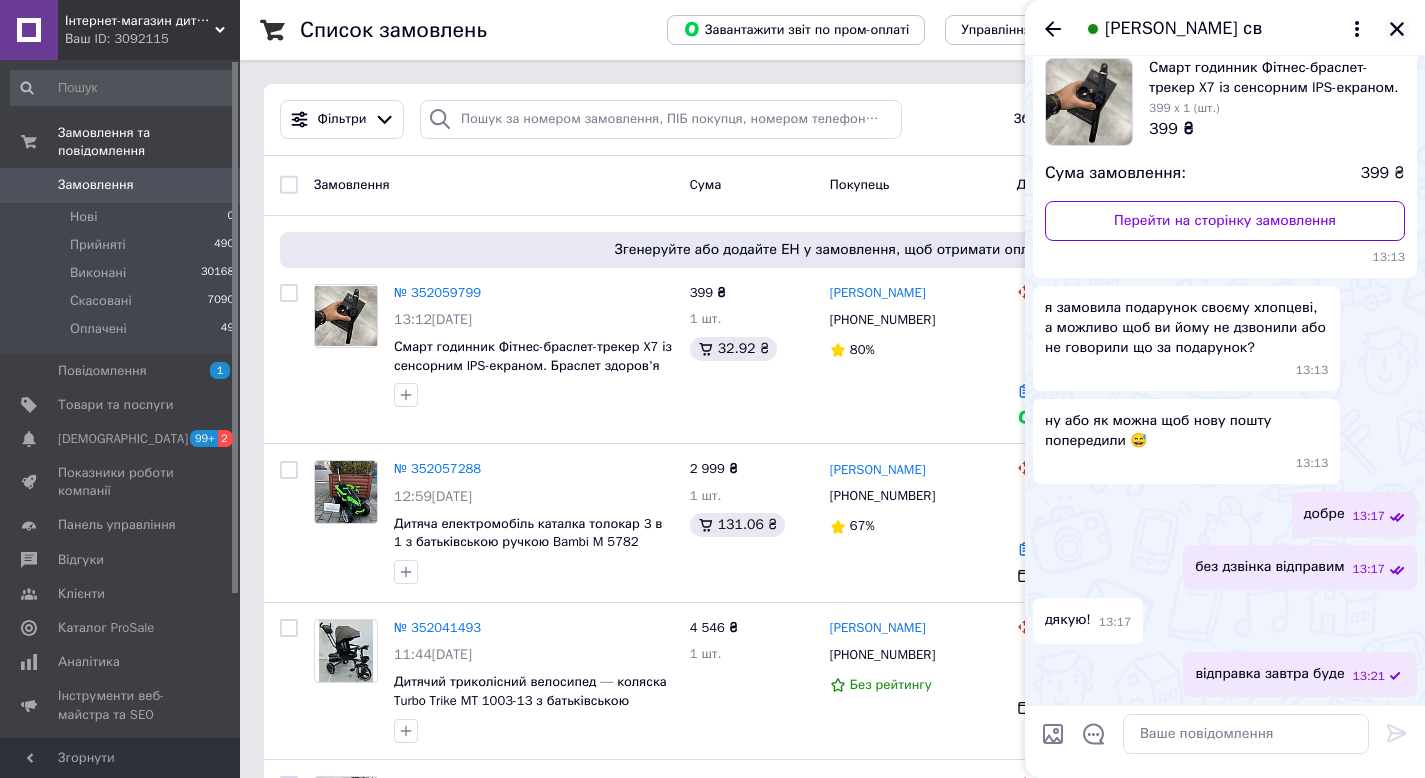 click at bounding box center [1397, 29] 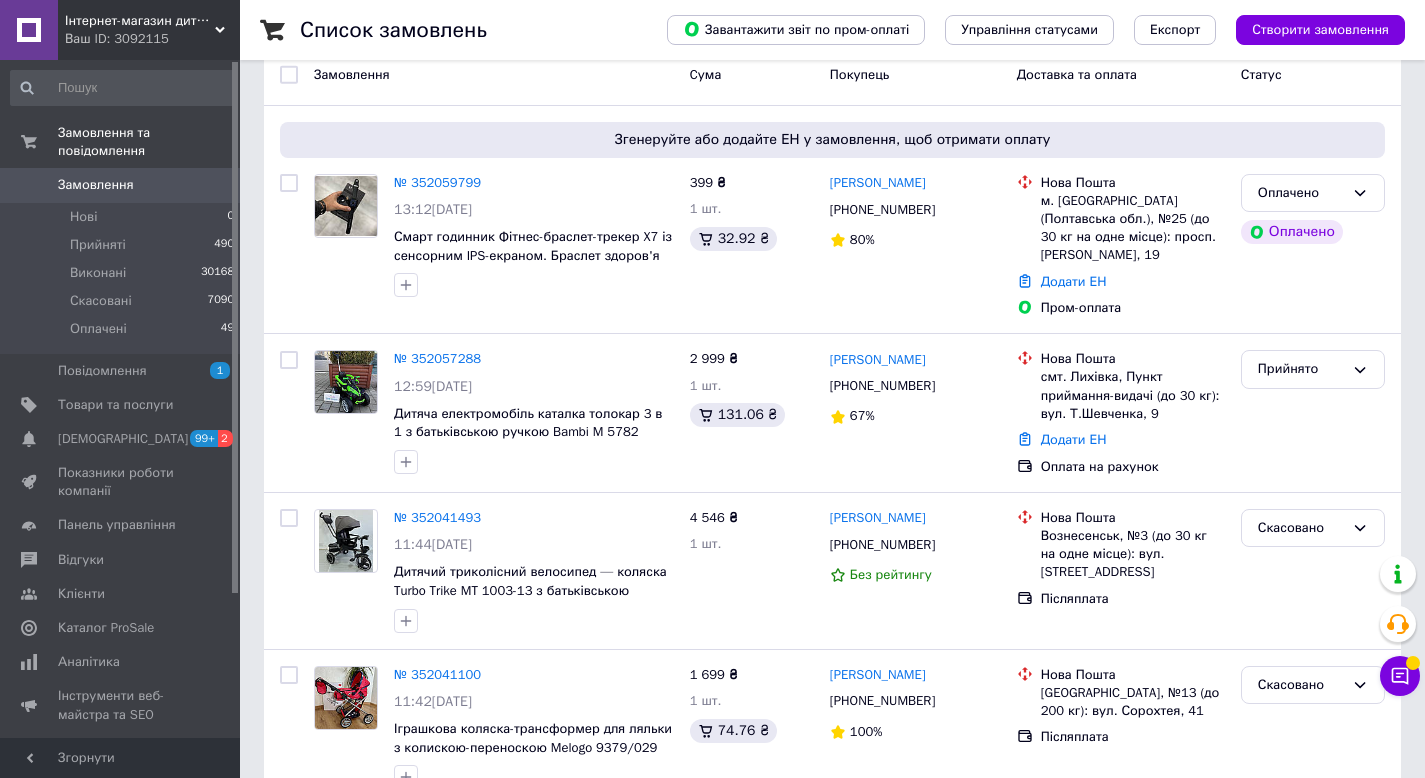scroll, scrollTop: 120, scrollLeft: 0, axis: vertical 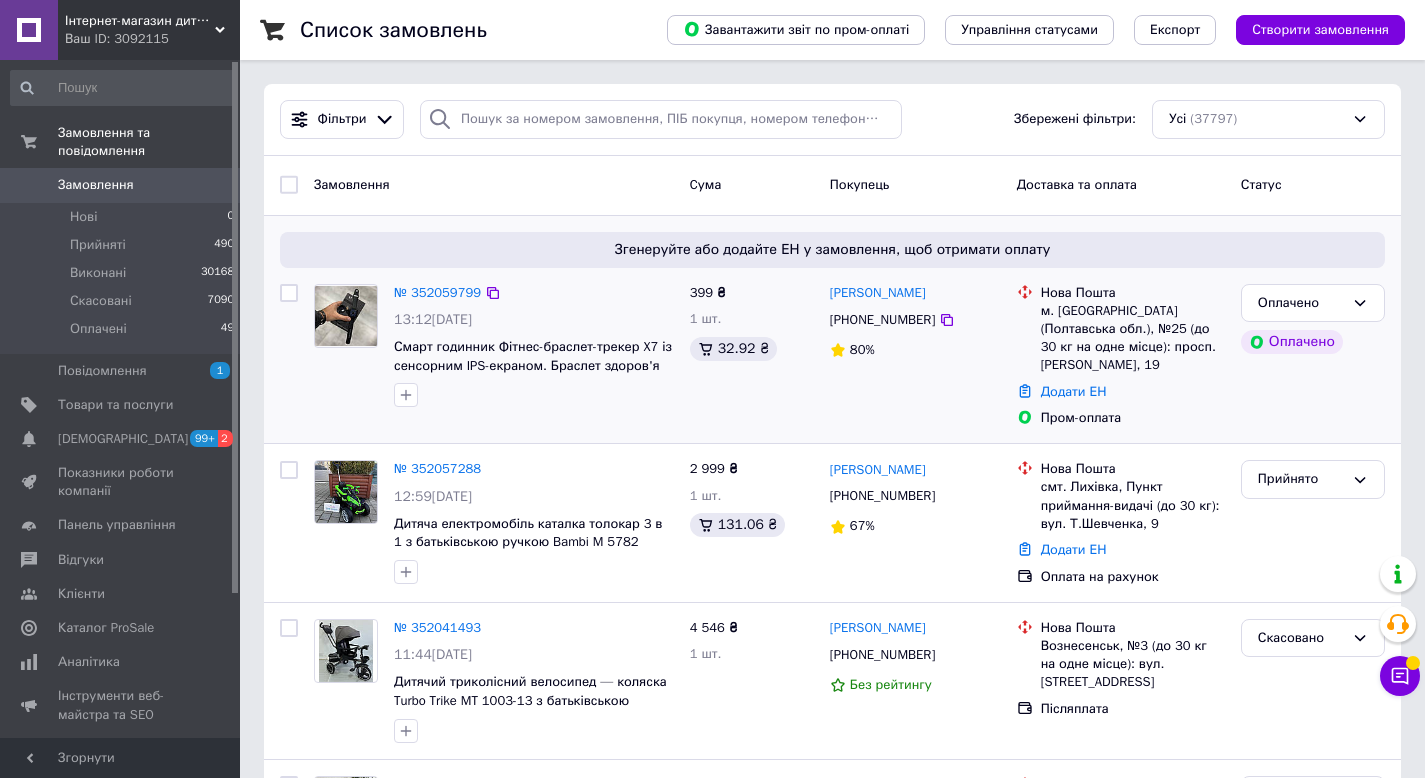 click on "№ 352059799 13:12, 10.07.2025 Смарт годинник Фітнес-браслет-трекер X7 із сенсорним IPS-екраном. Браслет здоров'я пульсометр Чорний" at bounding box center (534, 346) 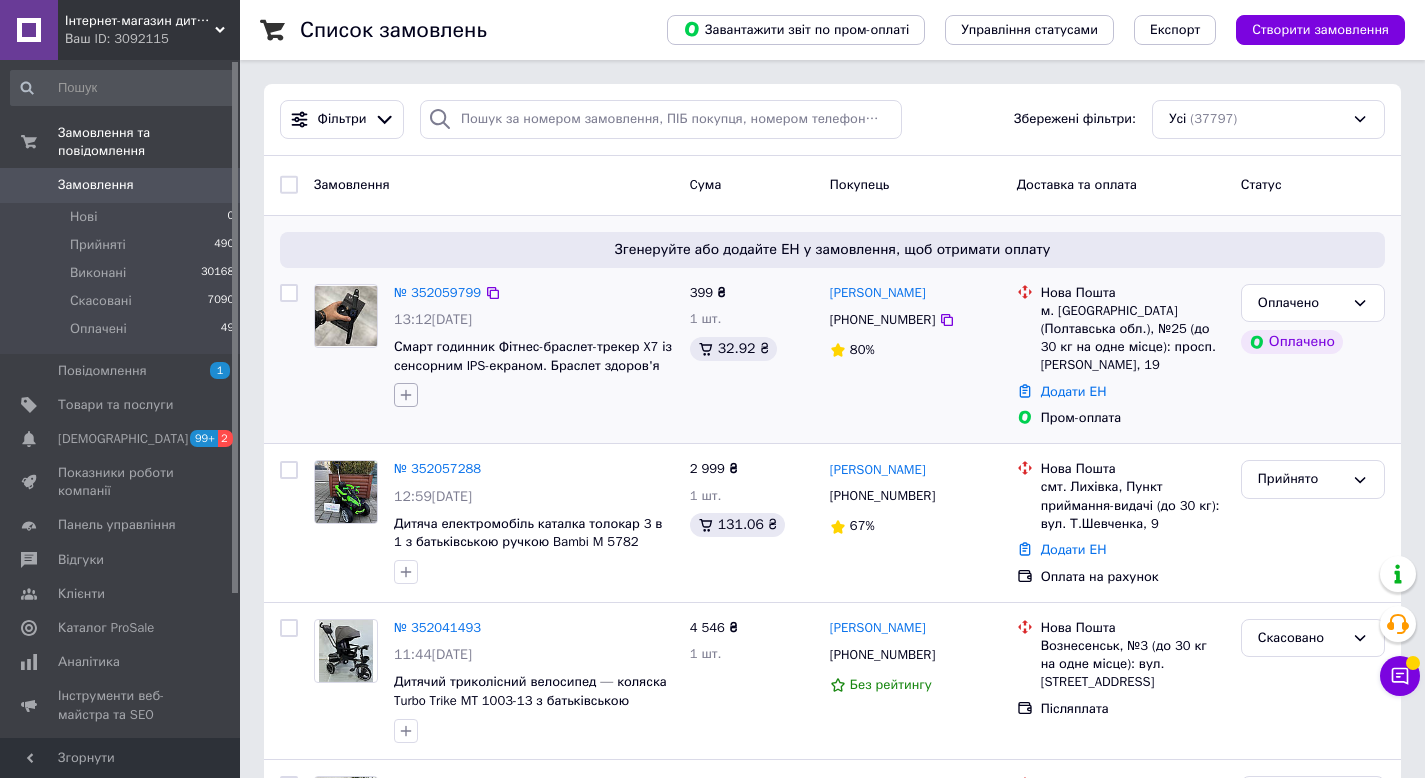 click at bounding box center [406, 395] 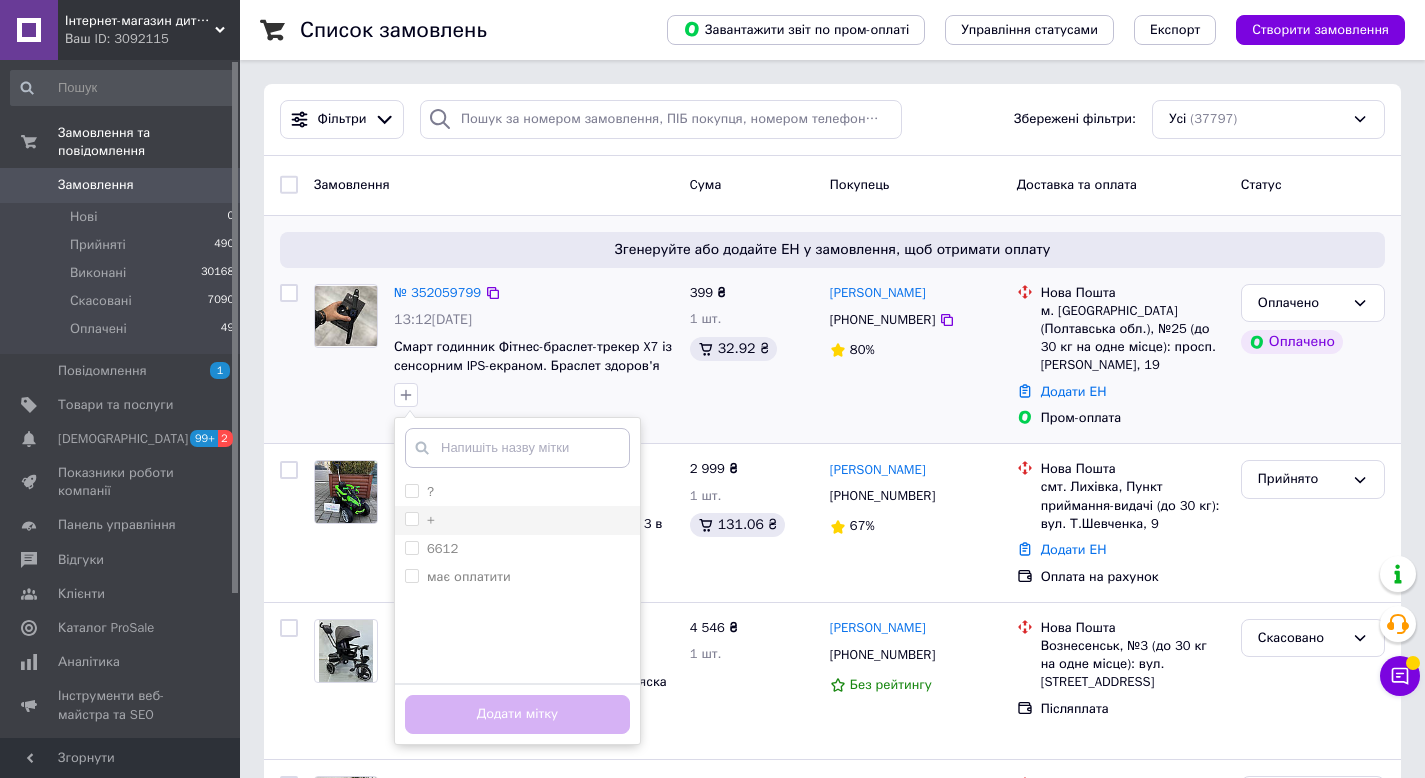 click on "+" at bounding box center (411, 518) 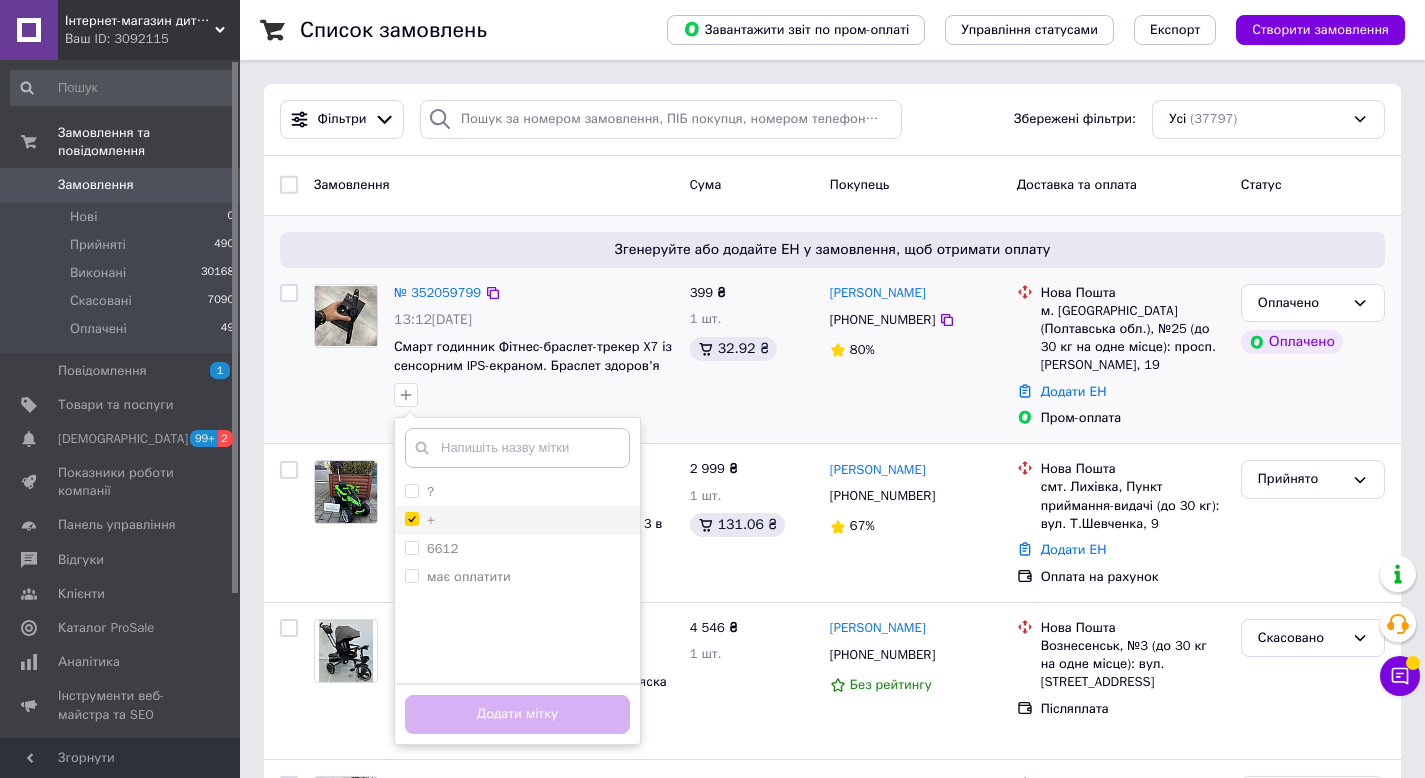 checkbox on "true" 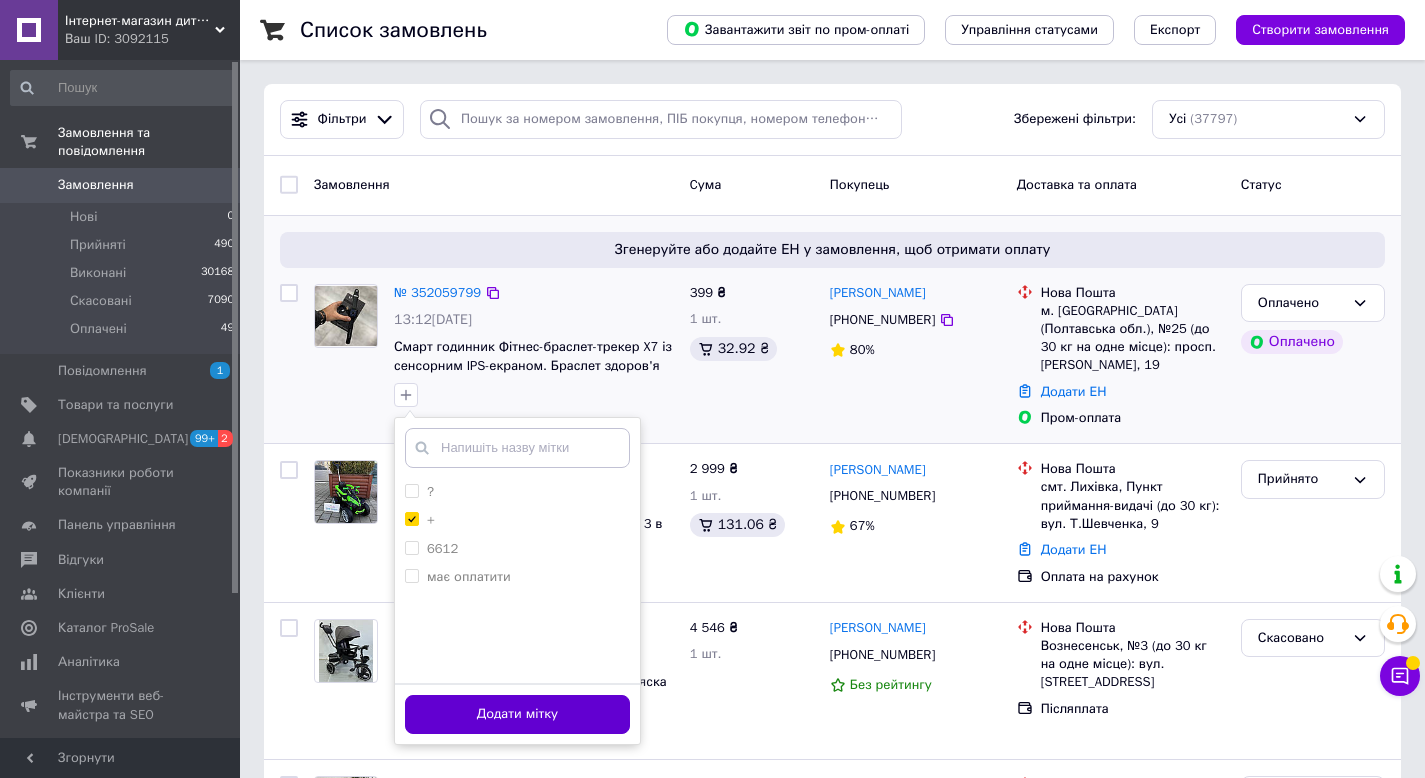 click on "Додати мітку" at bounding box center (517, 714) 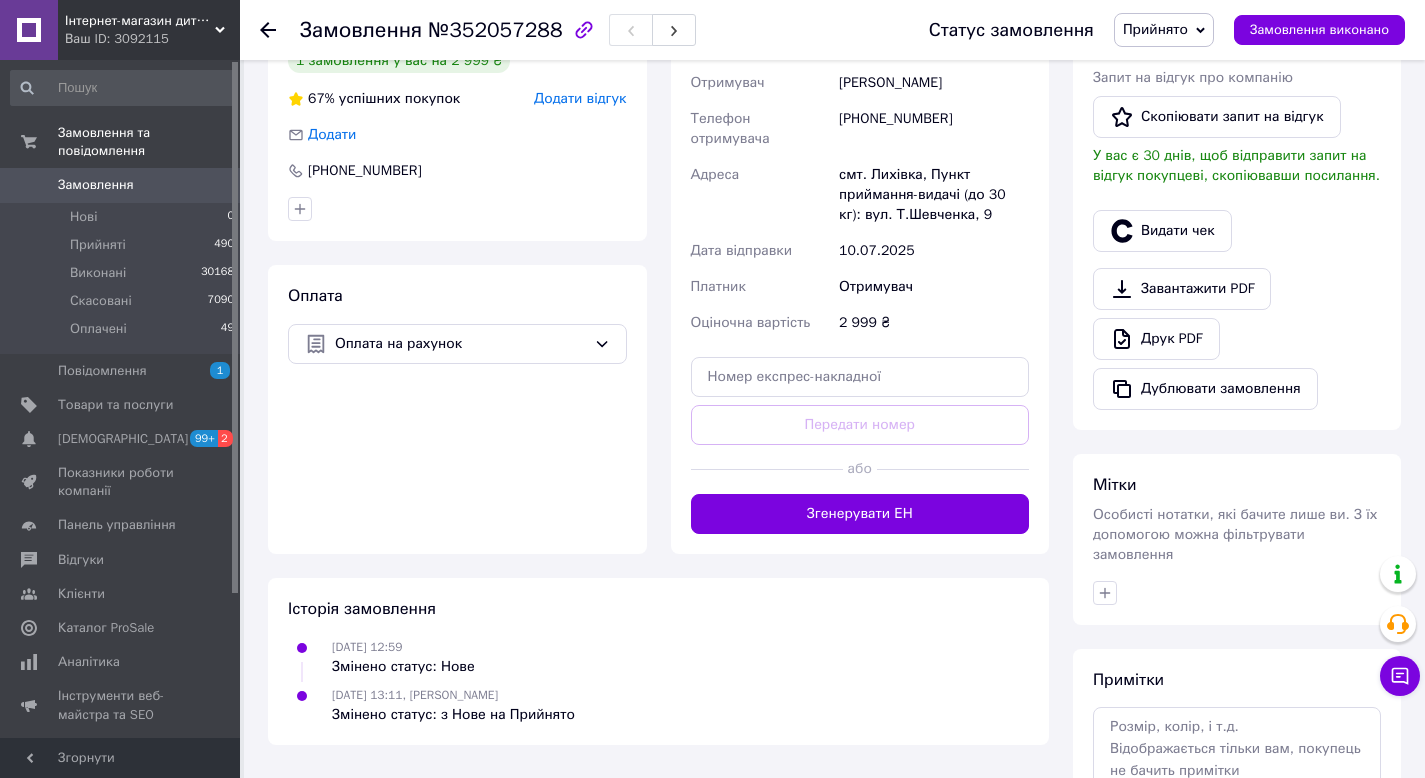scroll, scrollTop: 478, scrollLeft: 0, axis: vertical 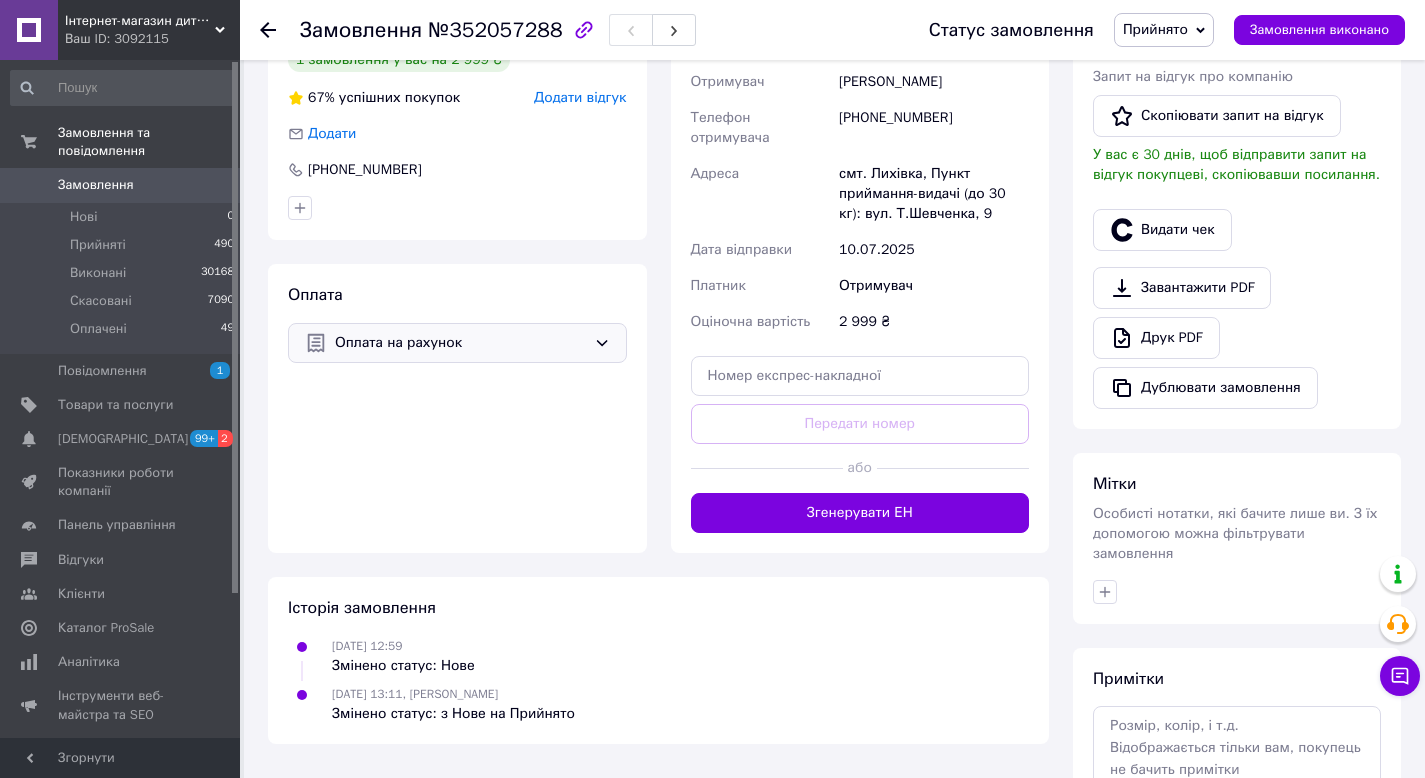 click on "Оплата на рахунок" at bounding box center [460, 343] 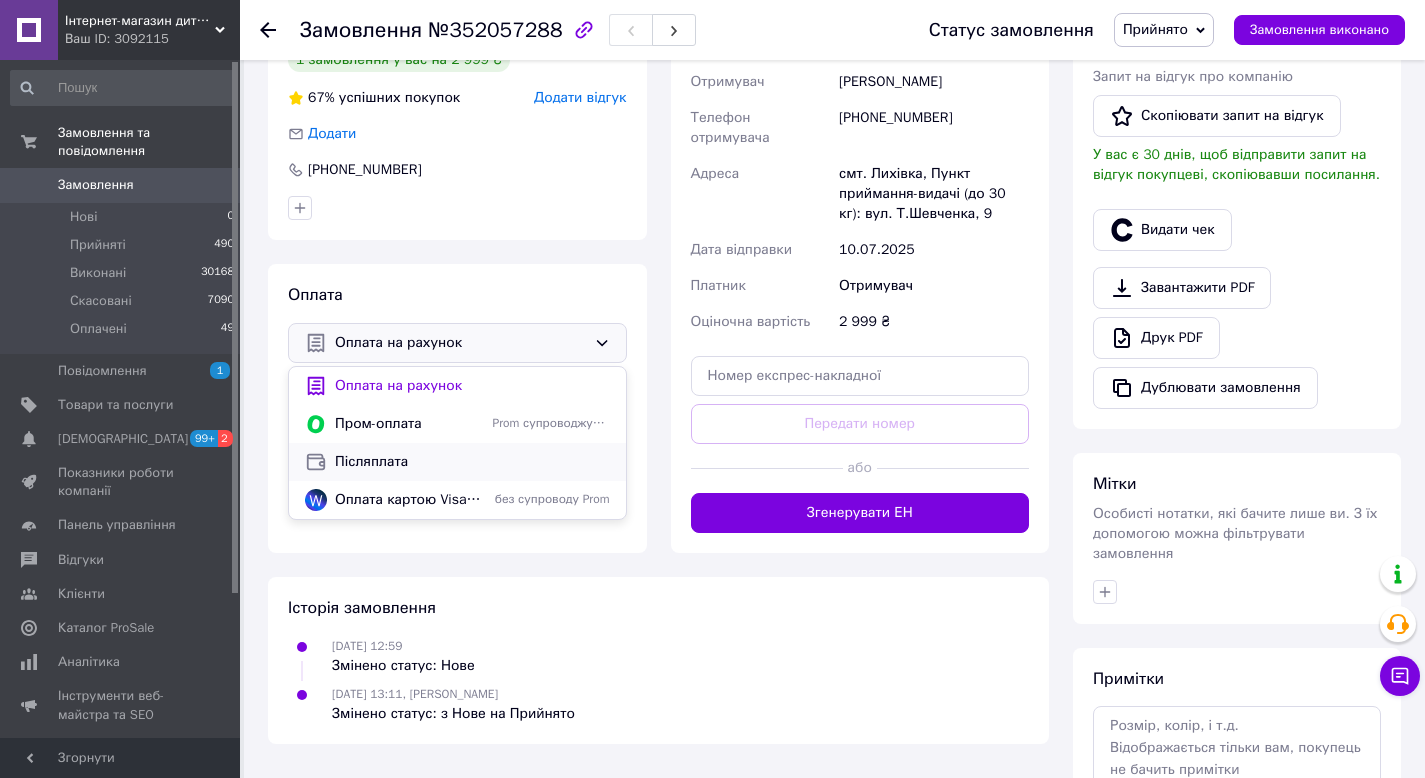 click on "Післяплата" at bounding box center [472, 462] 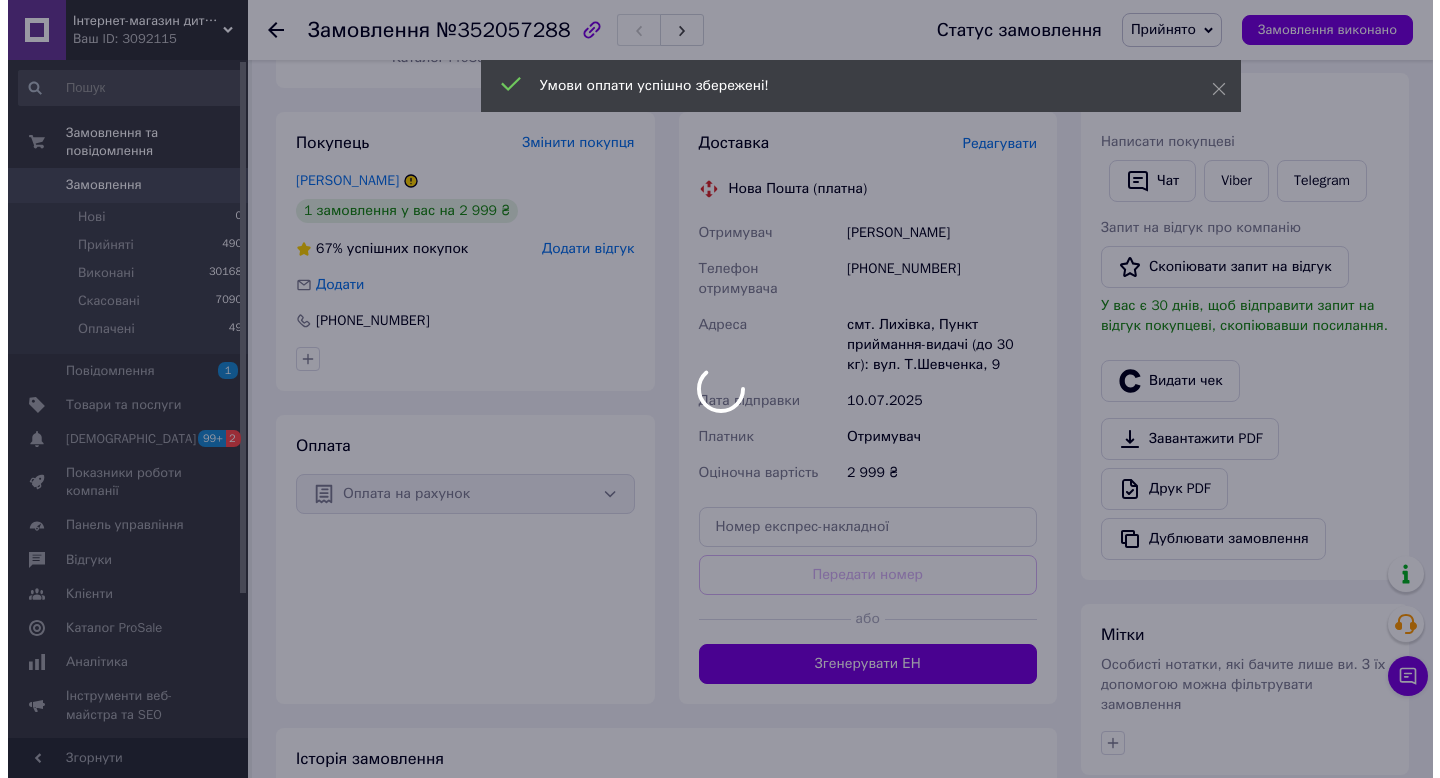 scroll, scrollTop: 0, scrollLeft: 0, axis: both 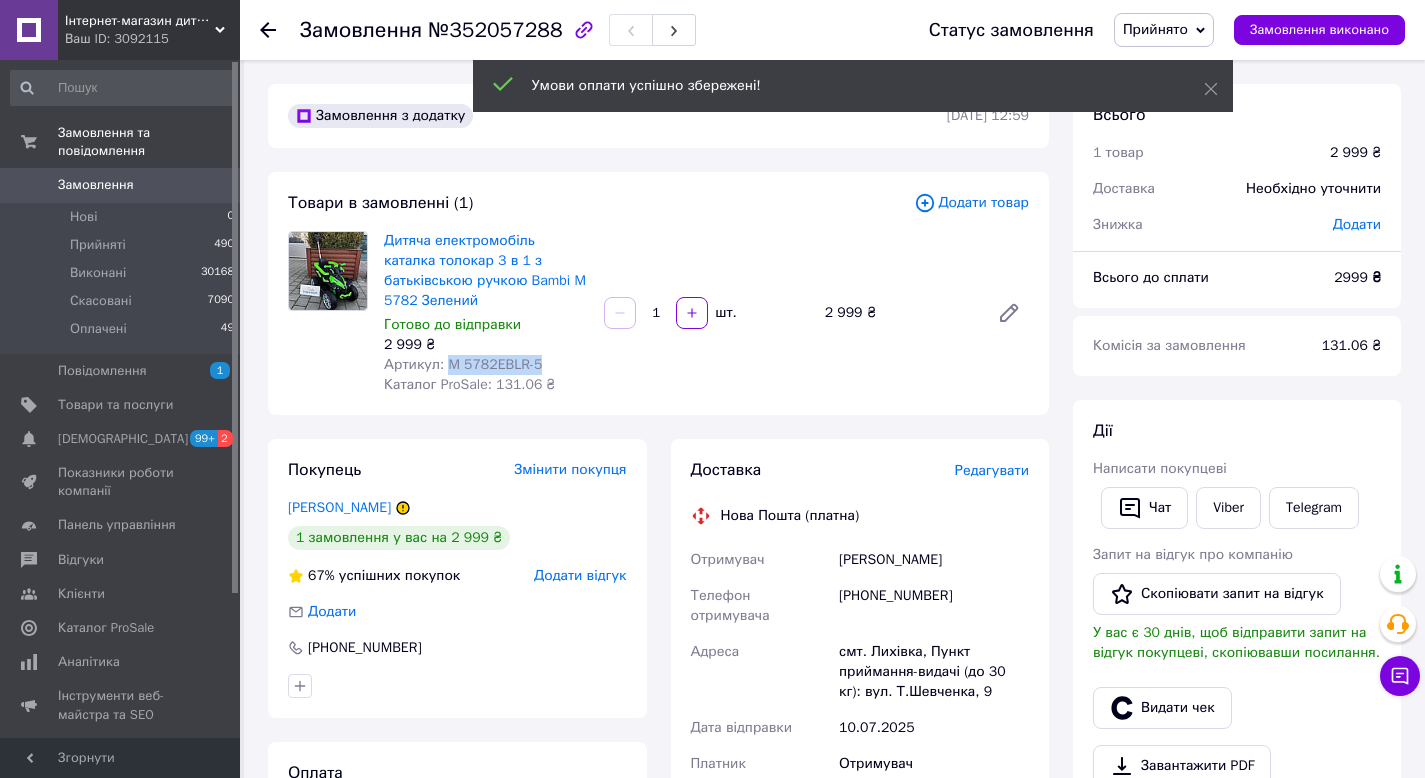drag, startPoint x: 573, startPoint y: 369, endPoint x: 448, endPoint y: 368, distance: 125.004 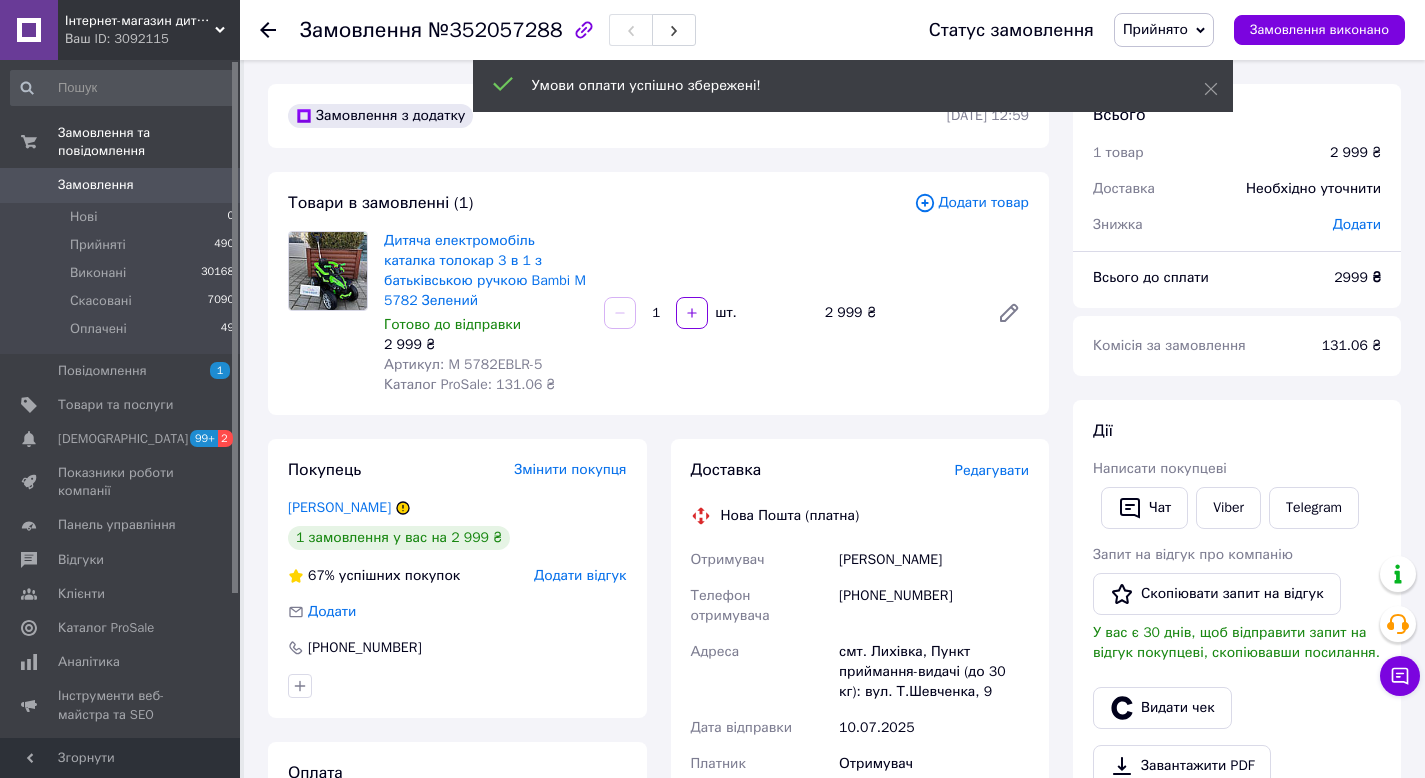 click on "Редагувати" at bounding box center (992, 470) 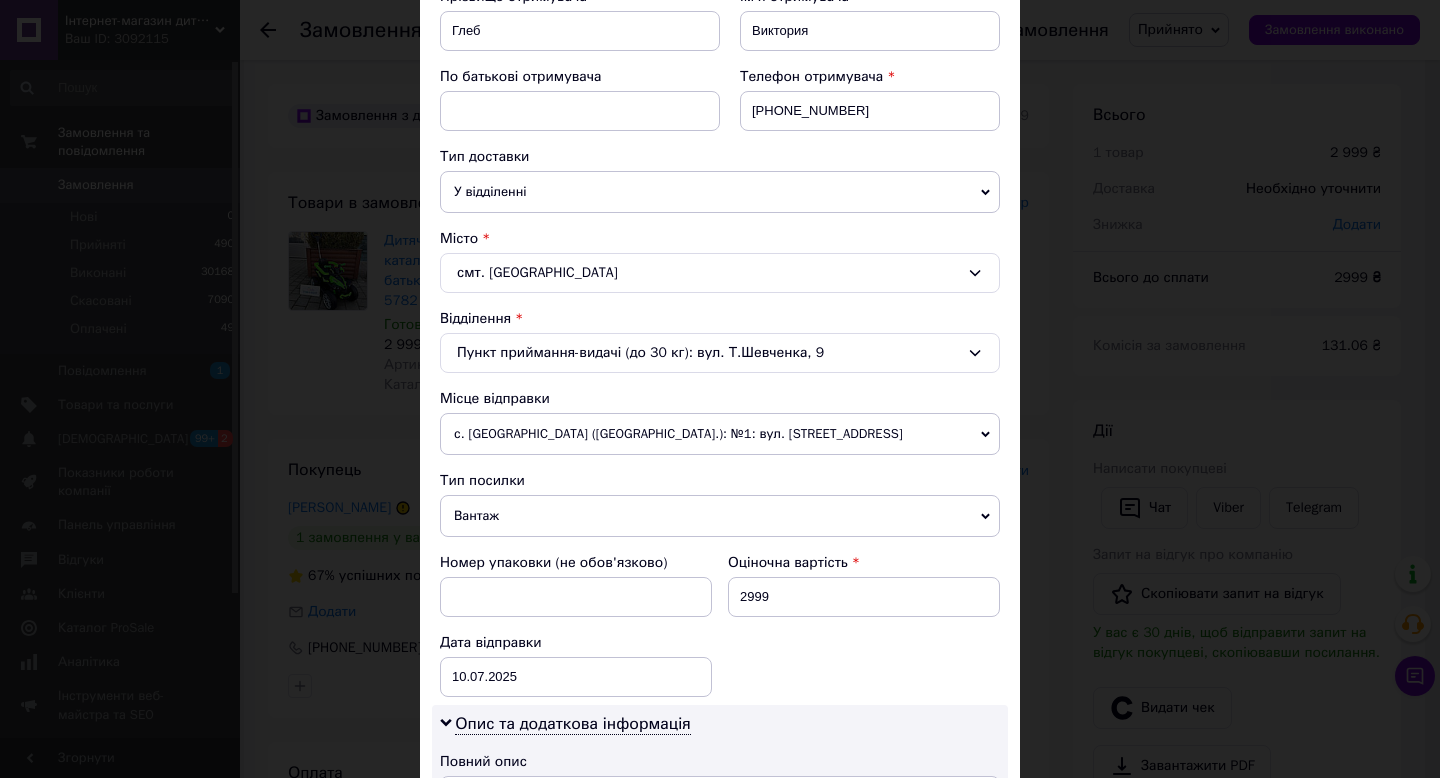 scroll, scrollTop: 670, scrollLeft: 0, axis: vertical 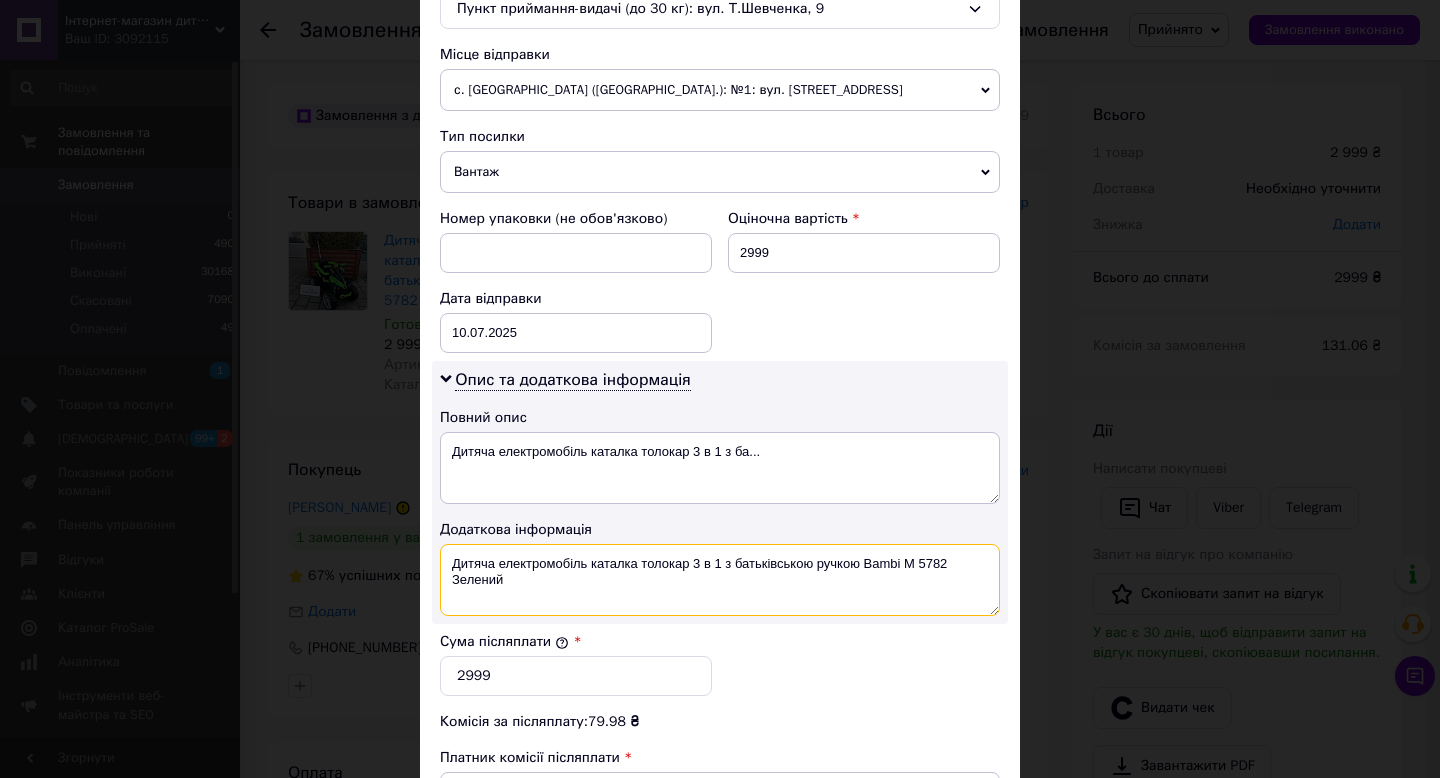 drag, startPoint x: 976, startPoint y: 578, endPoint x: 947, endPoint y: 594, distance: 33.12099 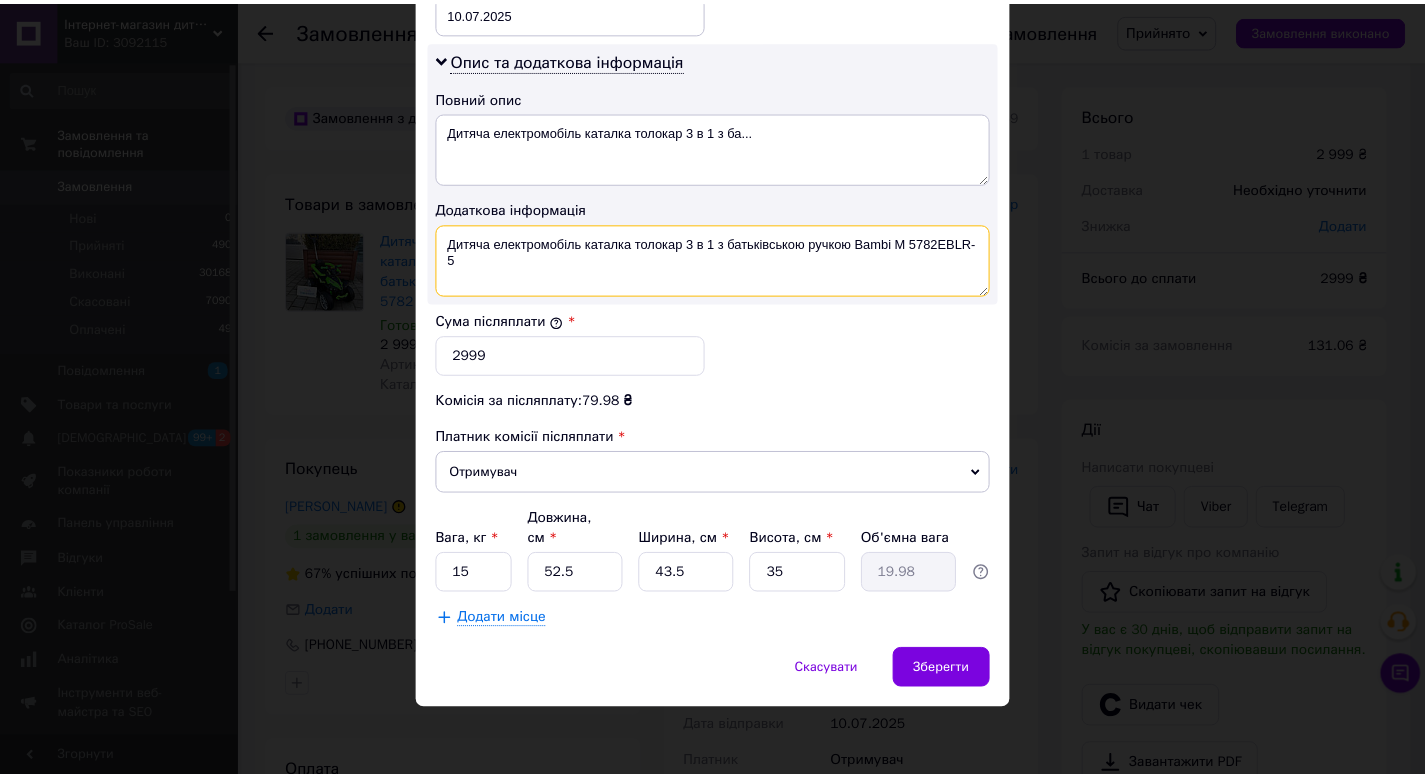 scroll, scrollTop: 992, scrollLeft: 0, axis: vertical 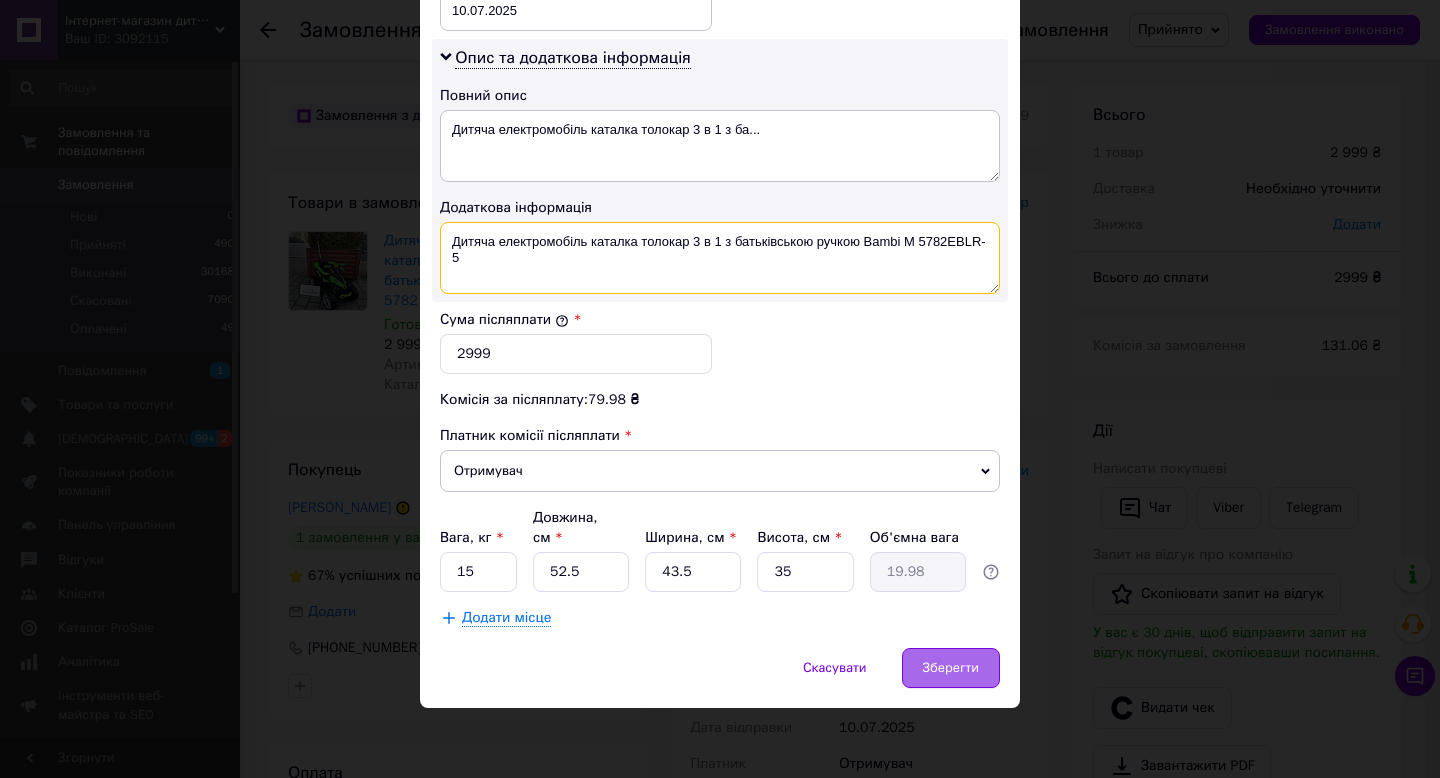 type on "Дитяча електромобіль каталка толокар 3 в 1 з батьківською ручкою Bambi M 5782EBLR-5" 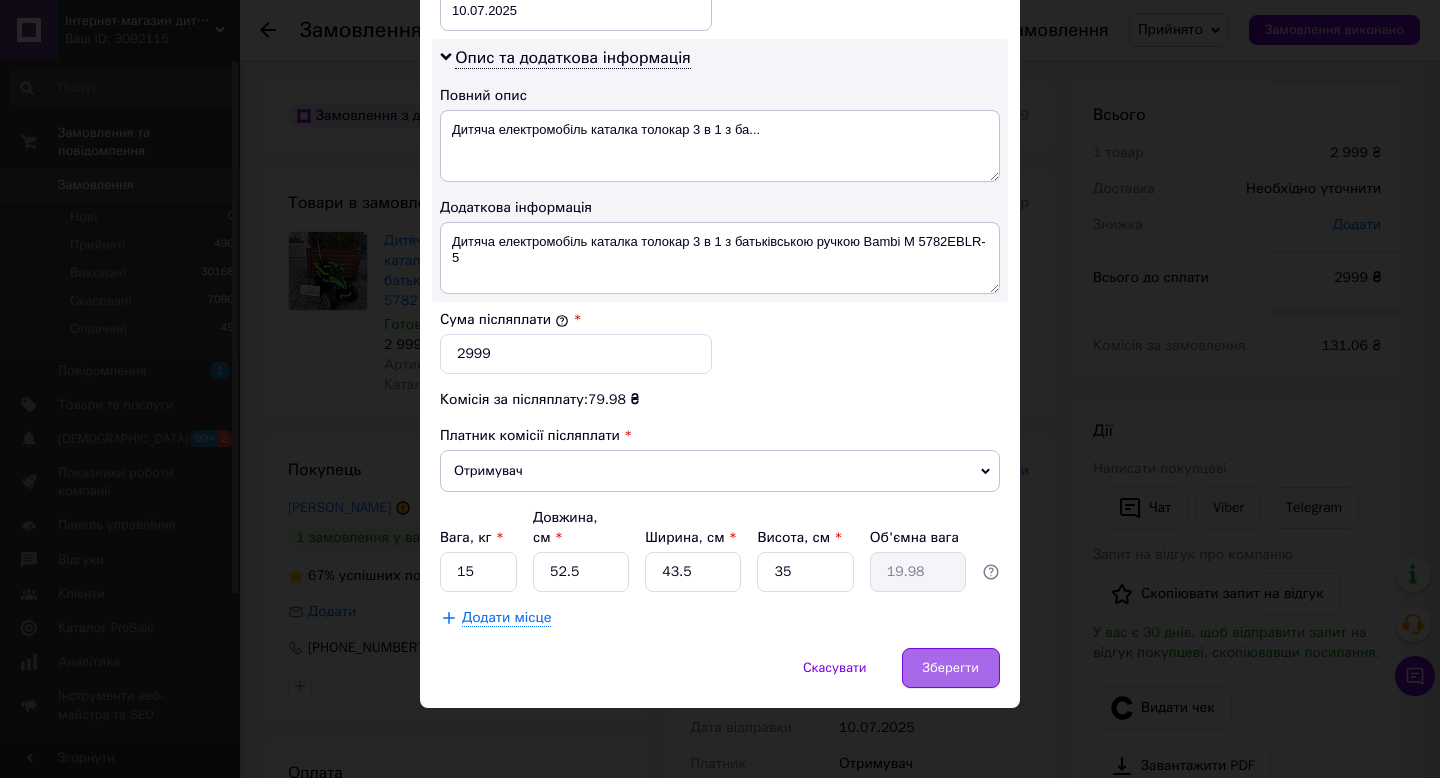 click on "Зберегти" at bounding box center (951, 668) 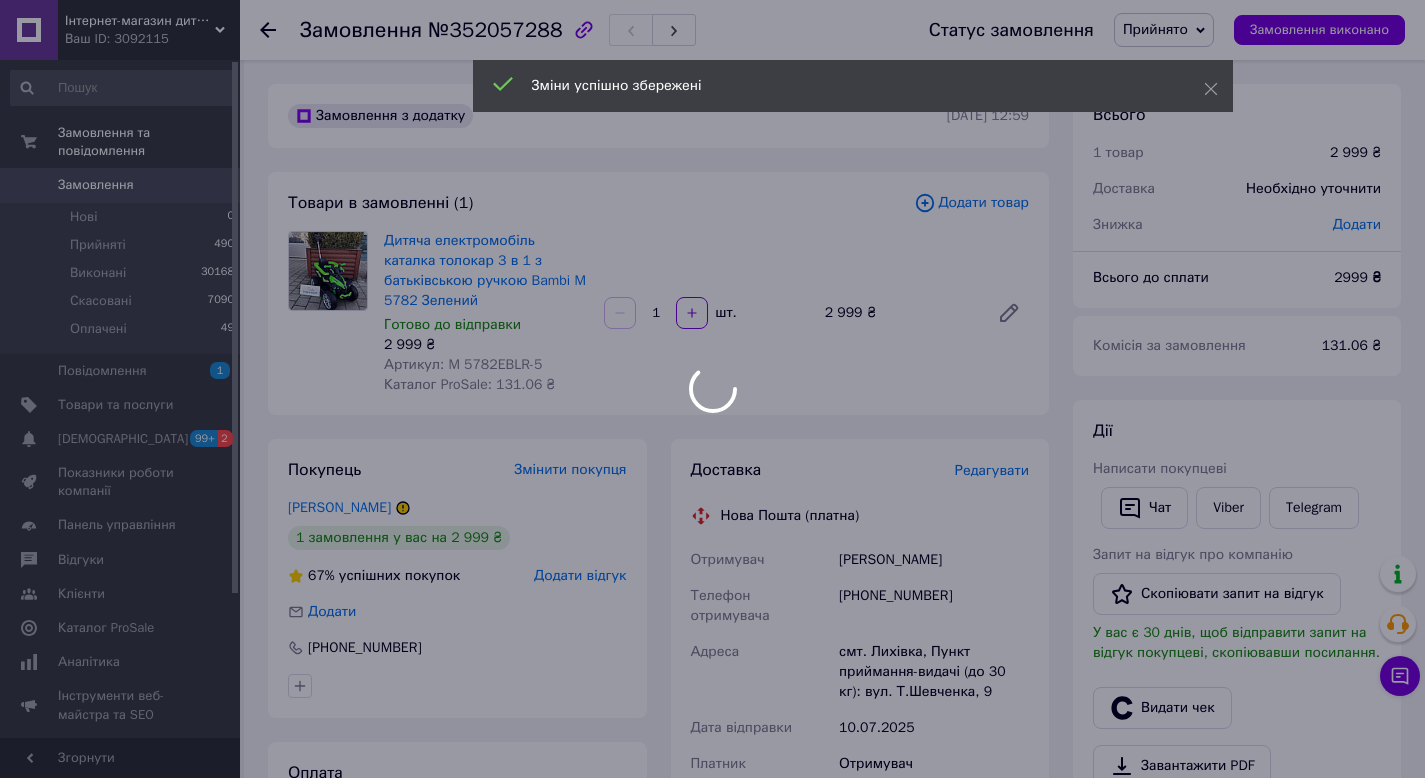scroll, scrollTop: 646, scrollLeft: 0, axis: vertical 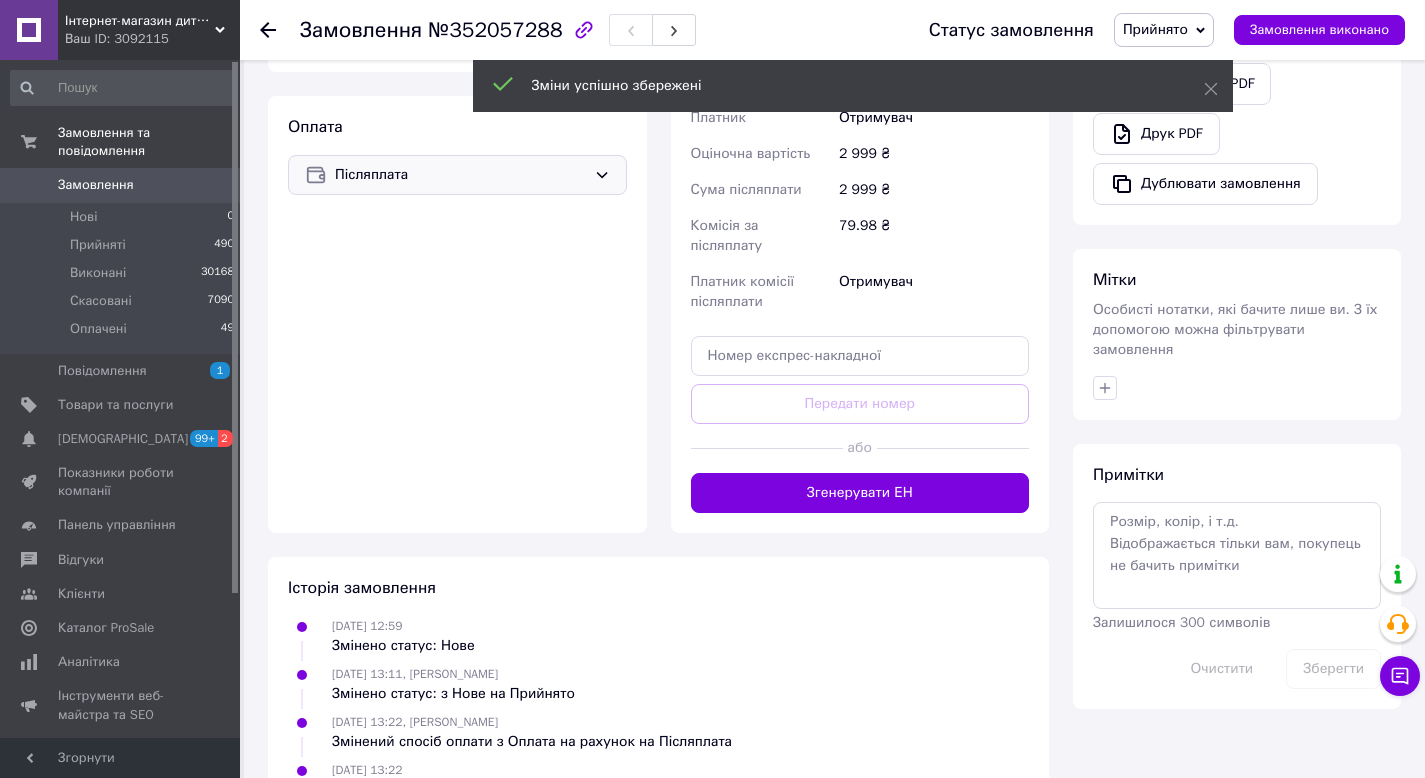 click on "Згенерувати ЕН" at bounding box center (860, 493) 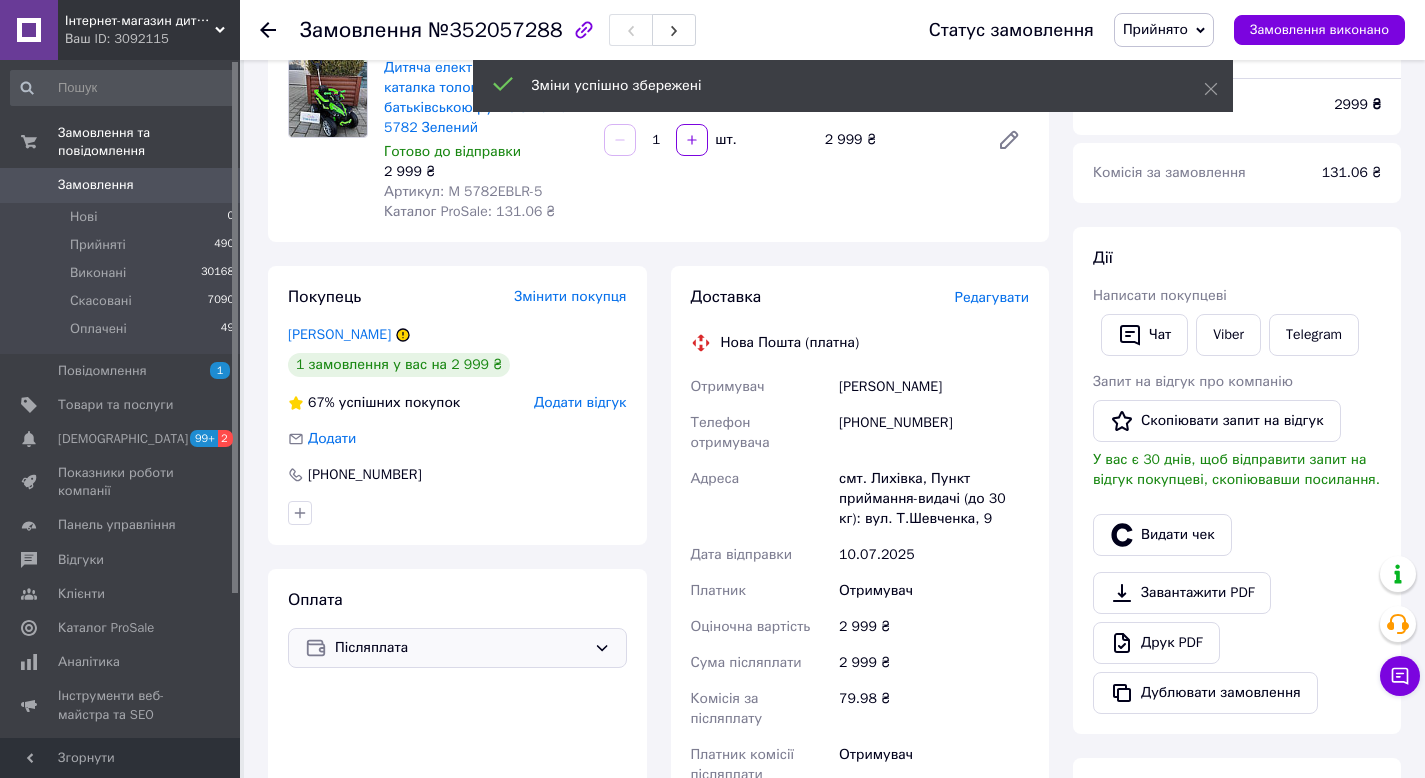 scroll, scrollTop: 0, scrollLeft: 0, axis: both 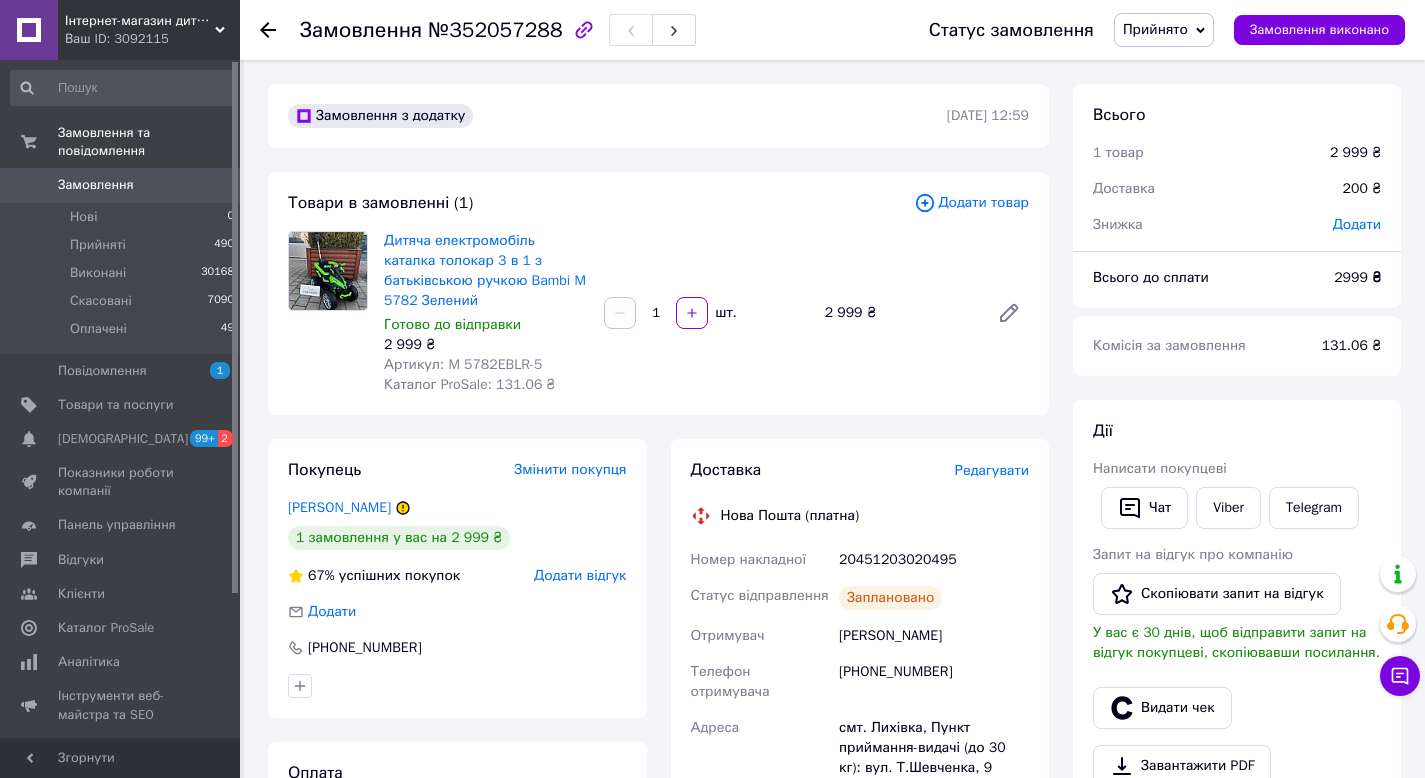 click on "20451203020495" at bounding box center (934, 560) 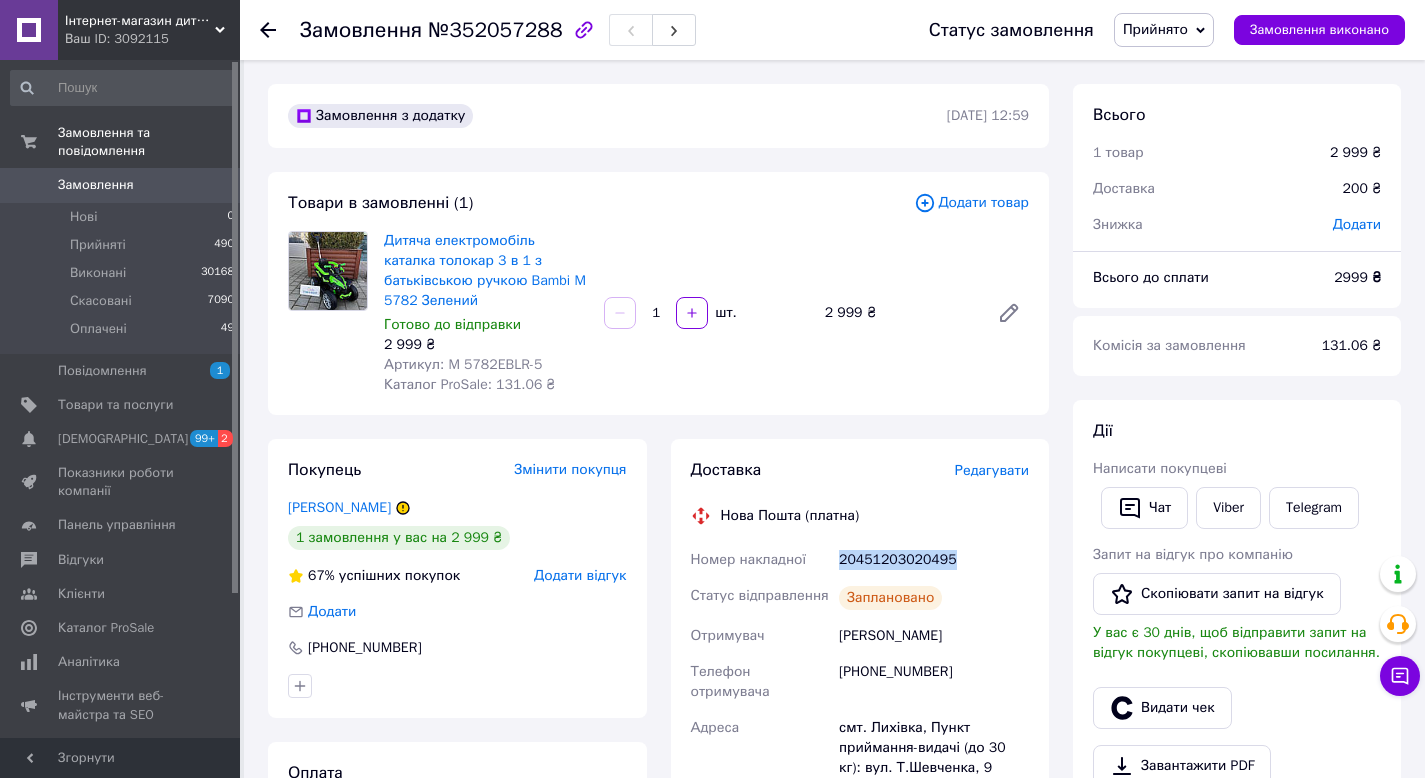 click on "20451203020495" at bounding box center [934, 560] 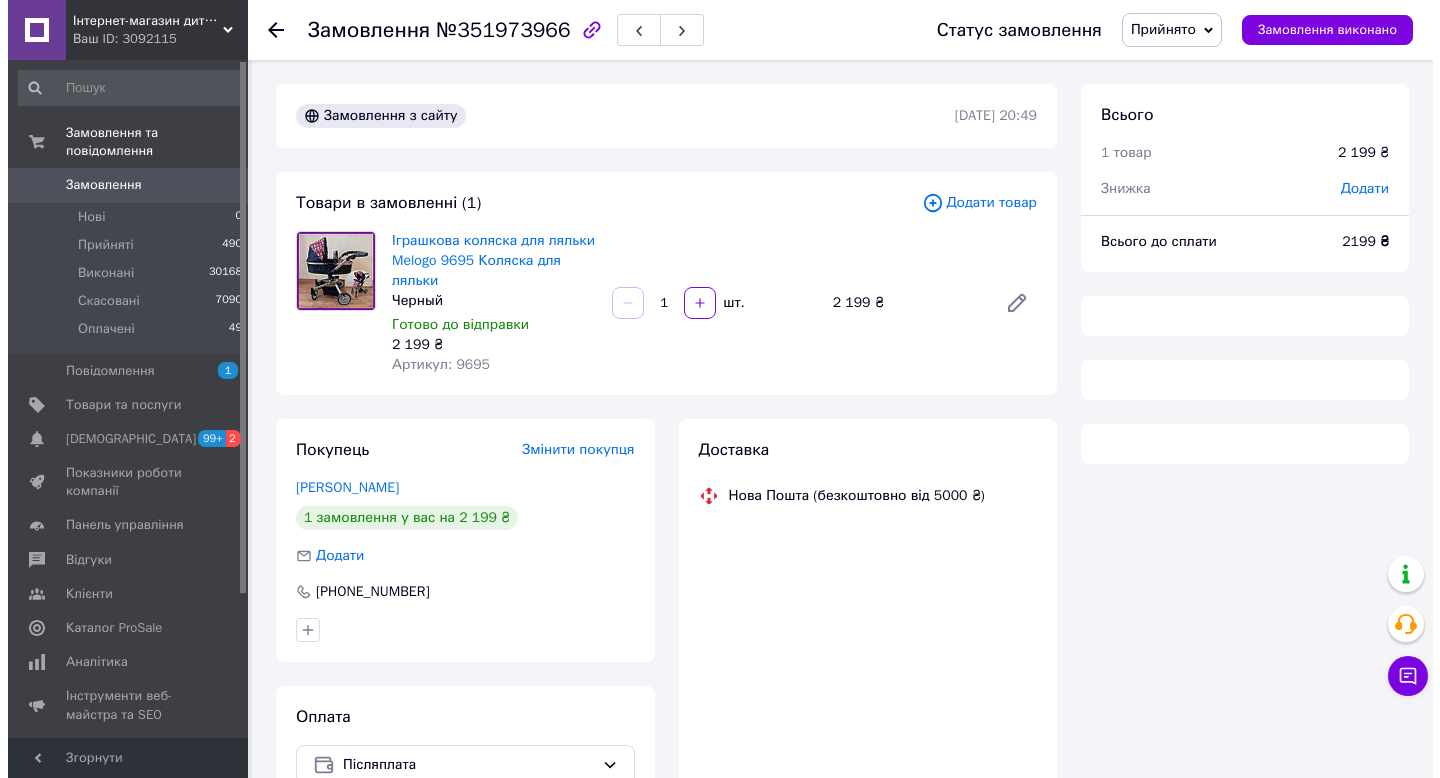 scroll, scrollTop: 115, scrollLeft: 0, axis: vertical 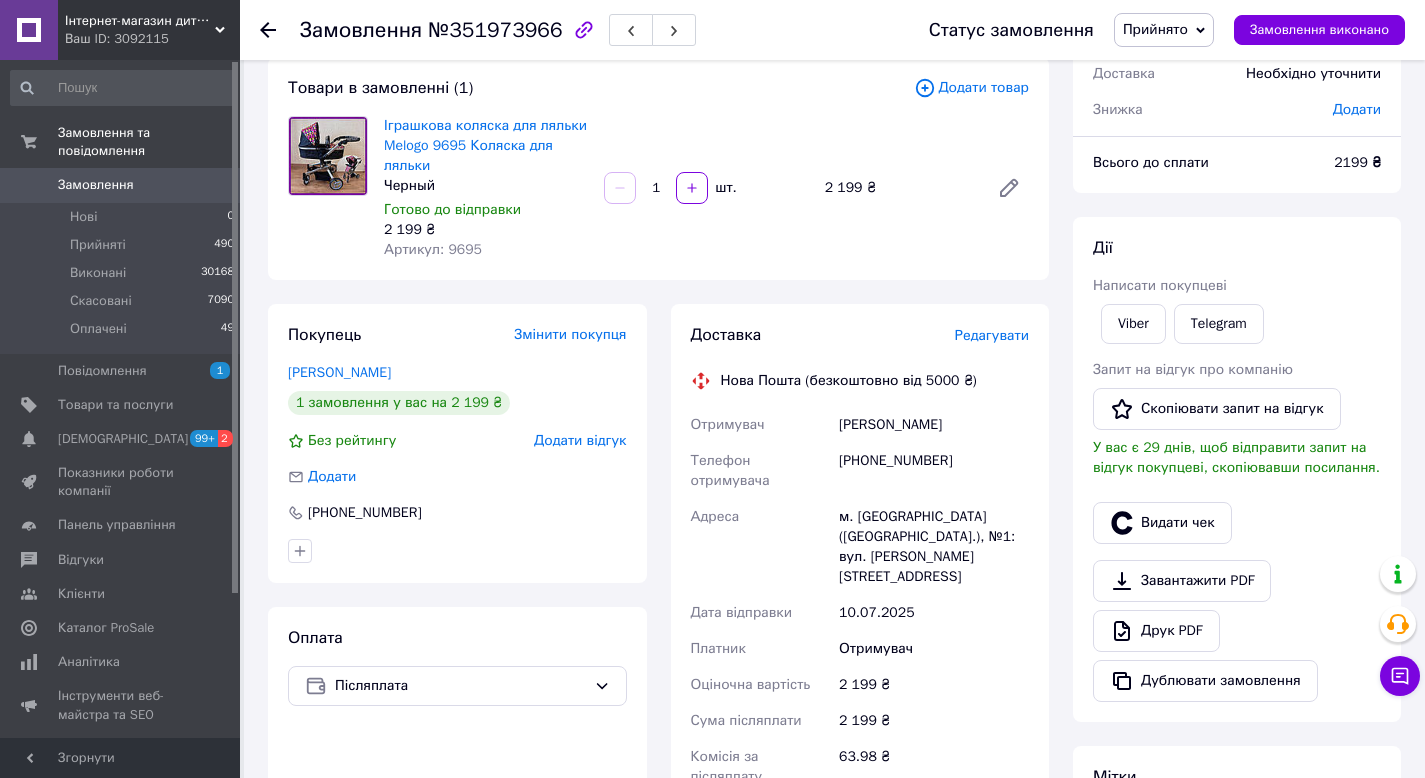 click on "Доставка Редагувати" at bounding box center (860, 335) 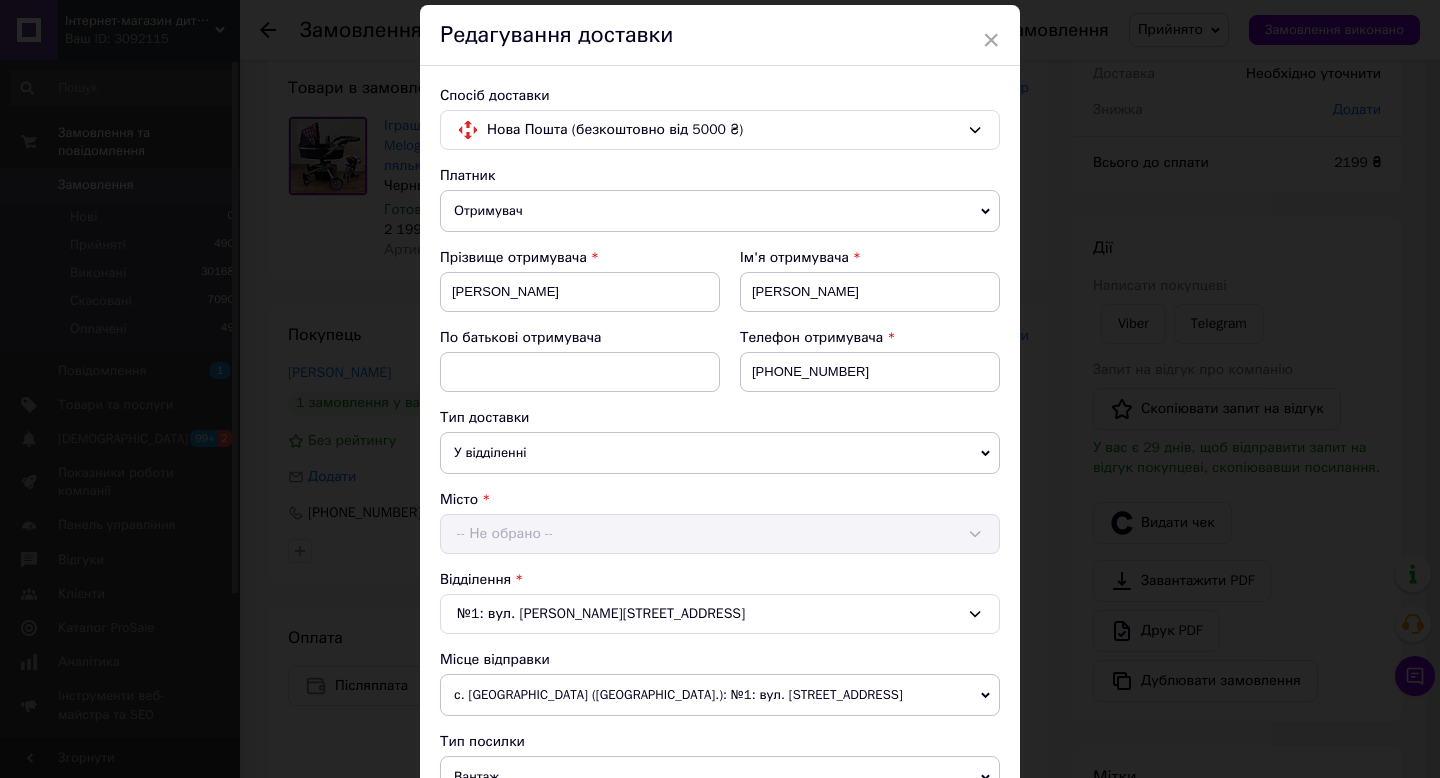 scroll, scrollTop: 617, scrollLeft: 0, axis: vertical 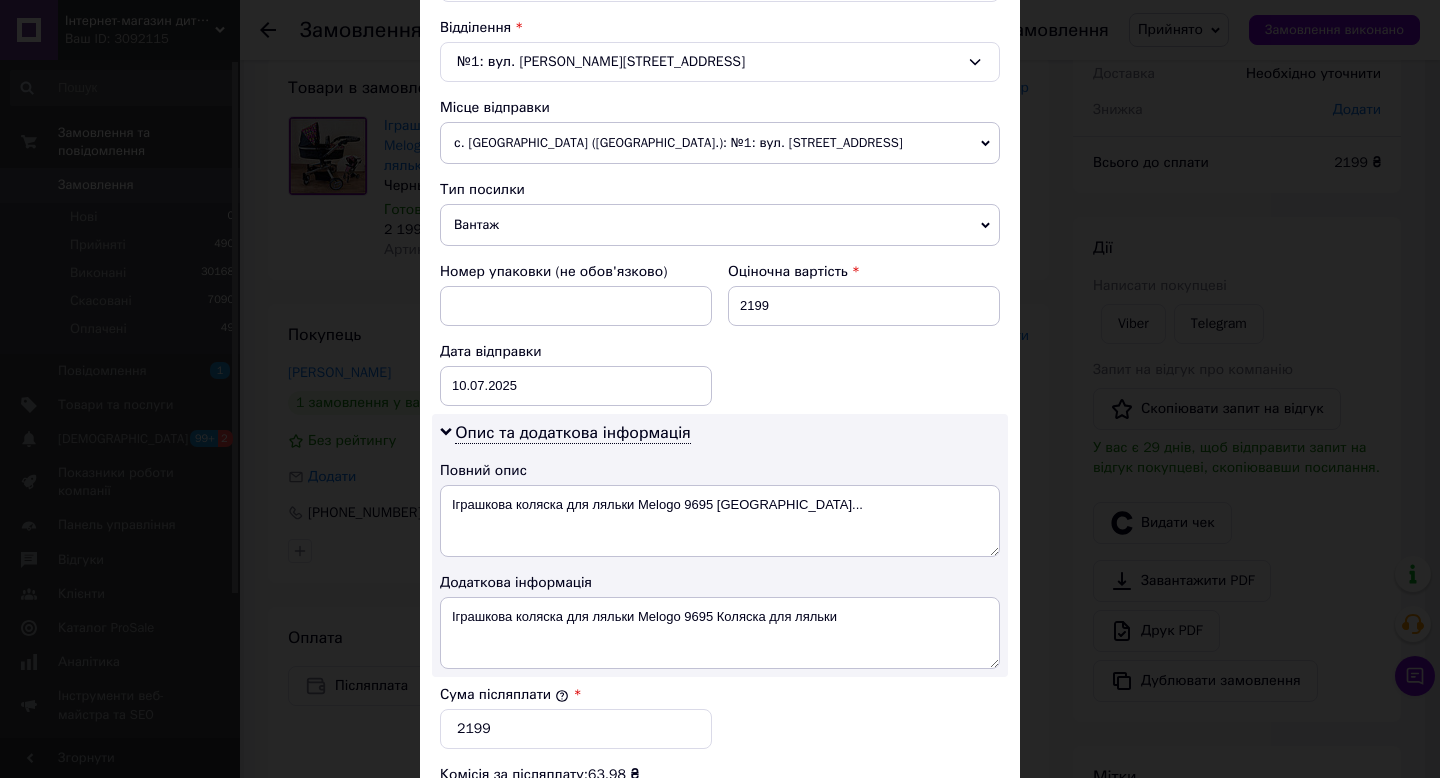 click on "с. [GEOGRAPHIC_DATA] ([GEOGRAPHIC_DATA].): №1: вул. [STREET_ADDRESS]" at bounding box center (720, 143) 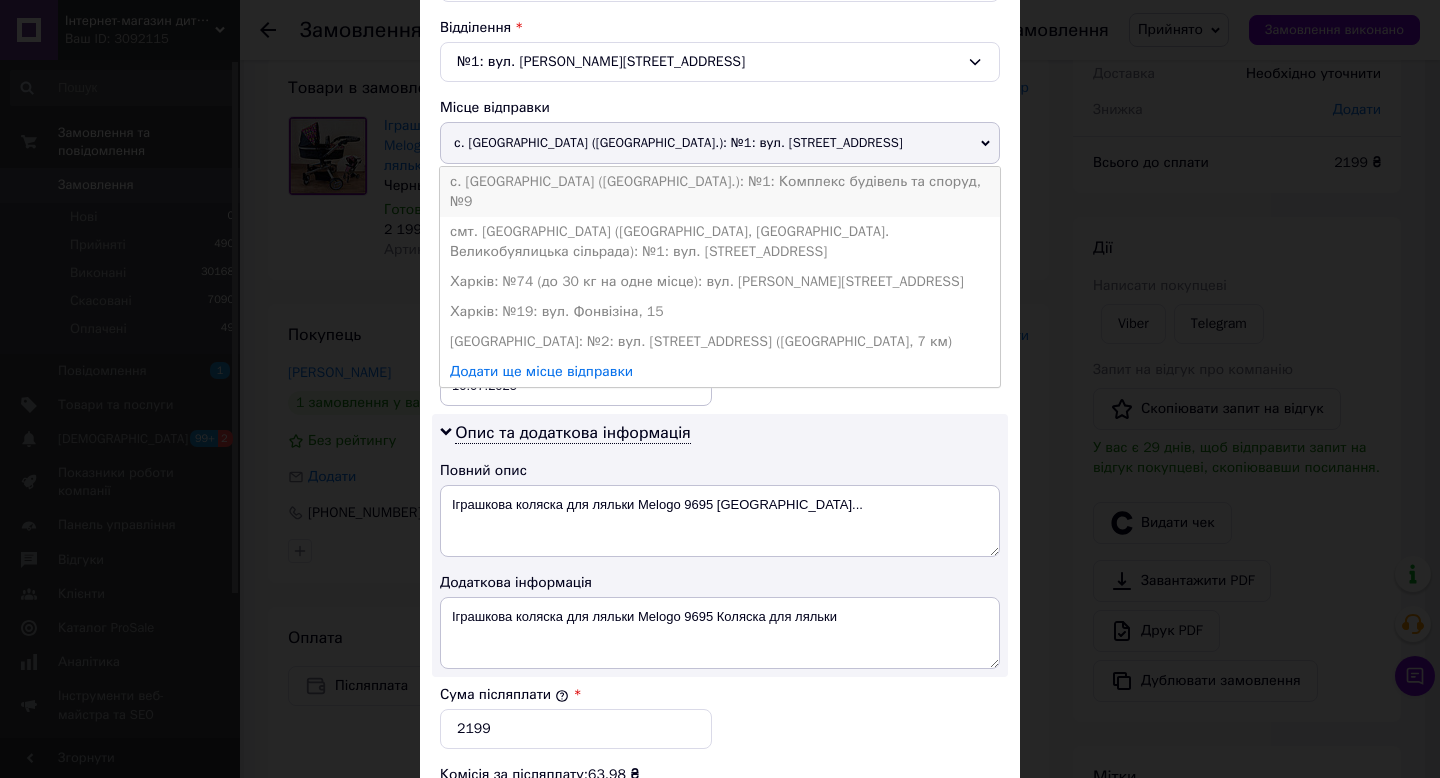 click on "с. [GEOGRAPHIC_DATA] ([GEOGRAPHIC_DATA].): №1: Комплекс будівель та споруд, №9" at bounding box center (720, 192) 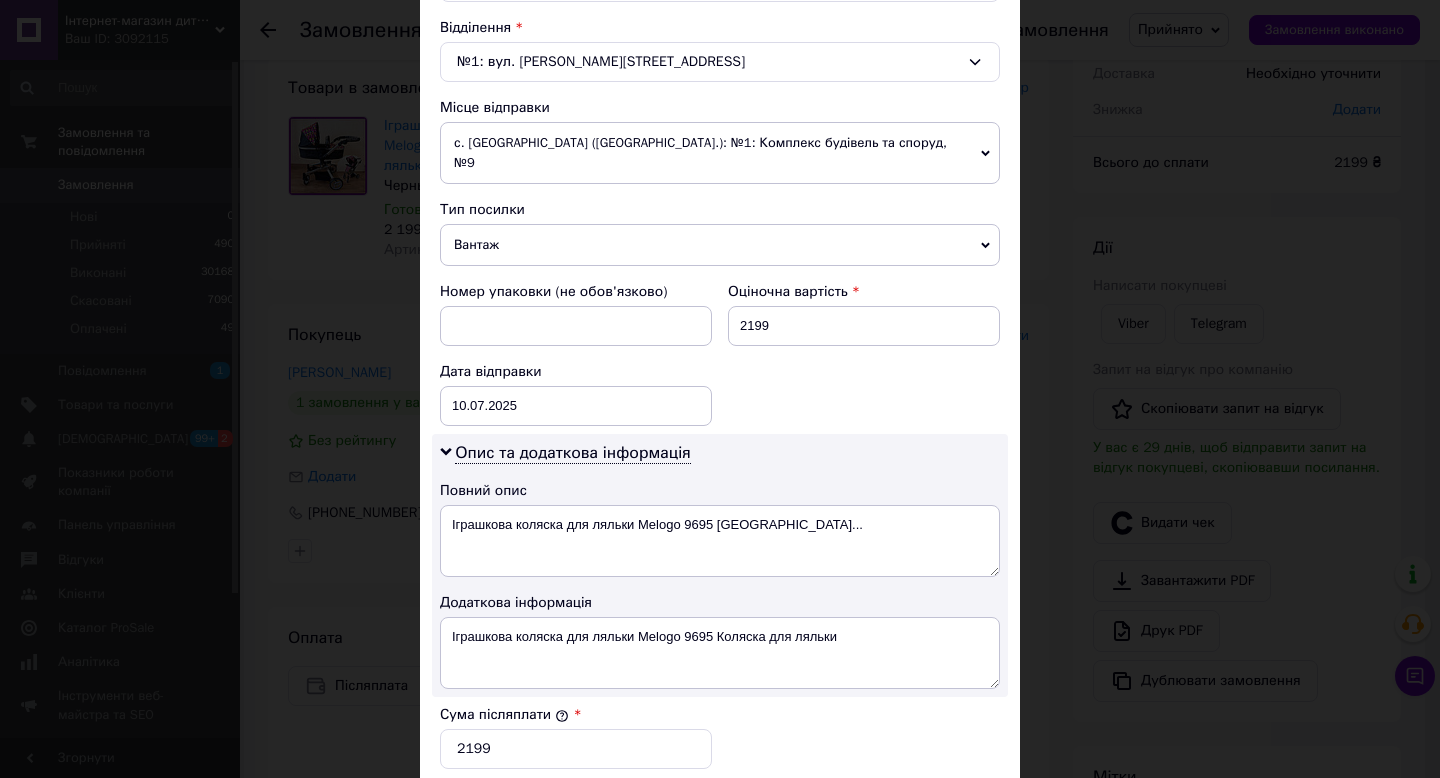 scroll, scrollTop: 796, scrollLeft: 0, axis: vertical 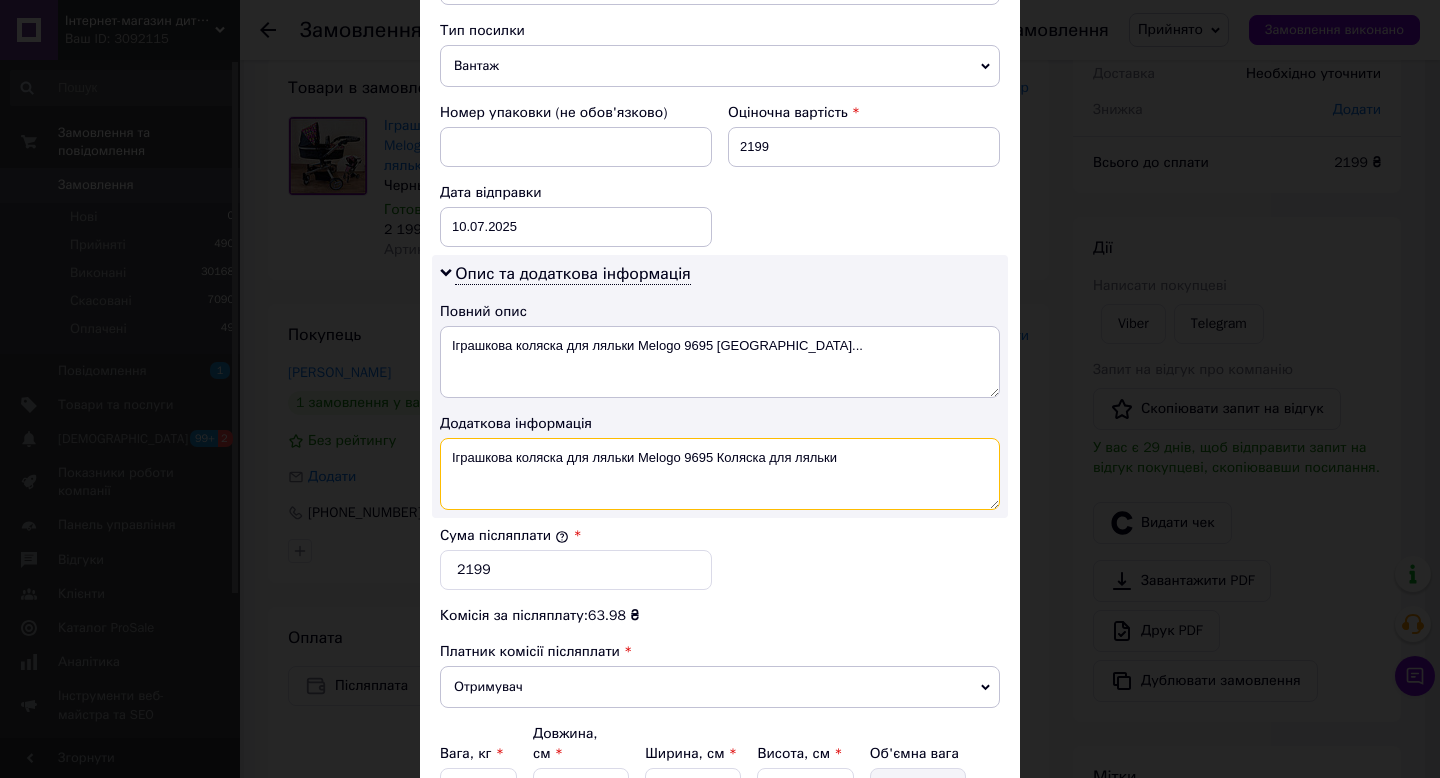 drag, startPoint x: 849, startPoint y: 452, endPoint x: 716, endPoint y: 435, distance: 134.08206 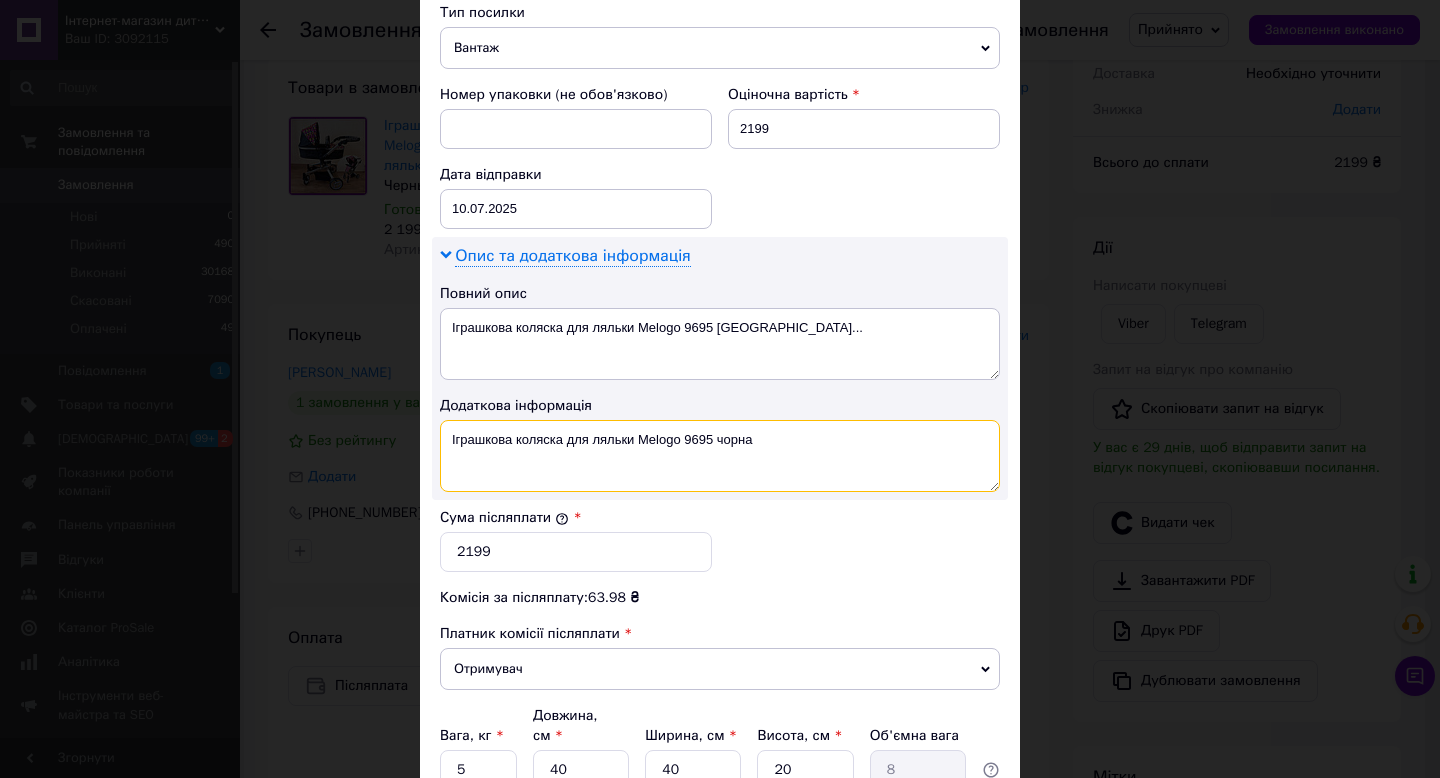 scroll, scrollTop: 812, scrollLeft: 0, axis: vertical 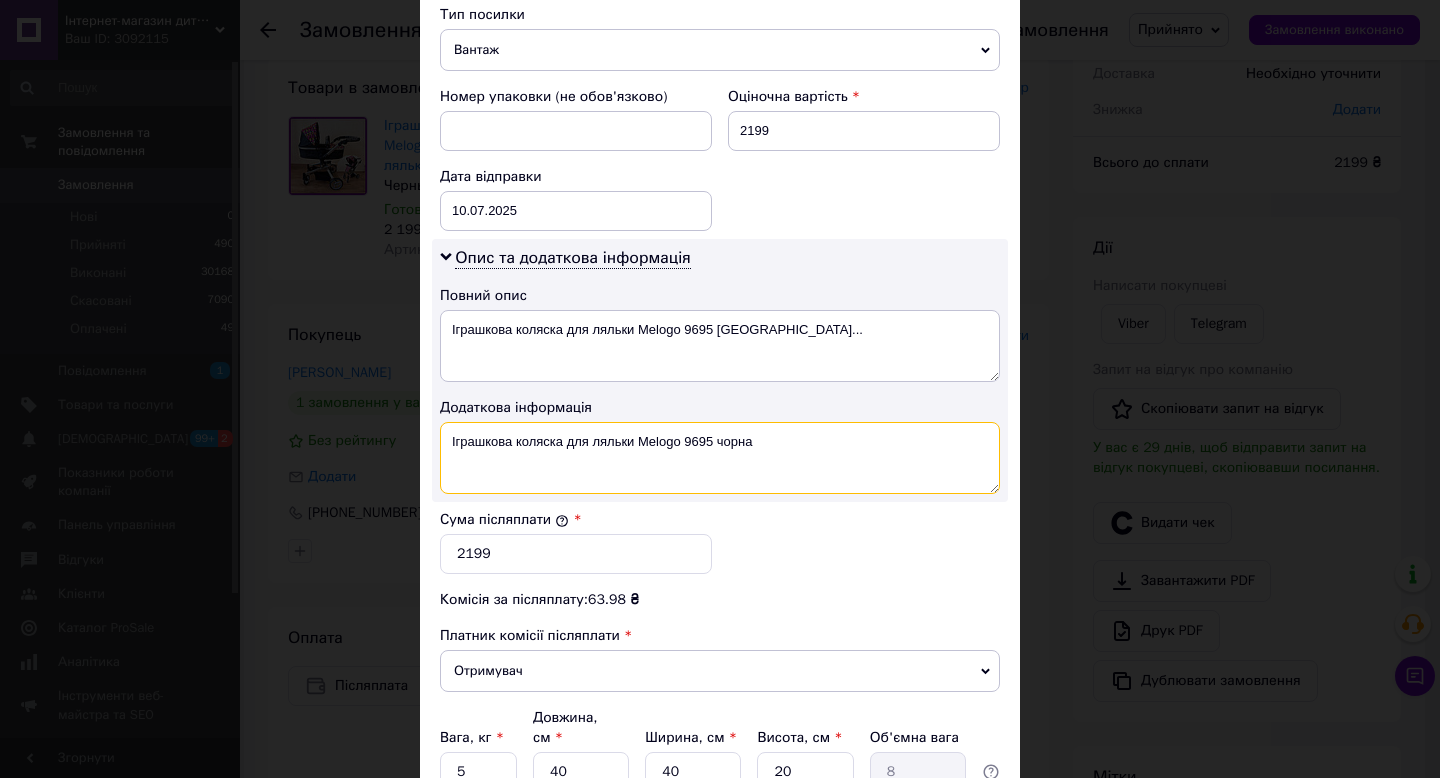 type on "Іграшкова коляска для ляльки Melogo 9695 чорна" 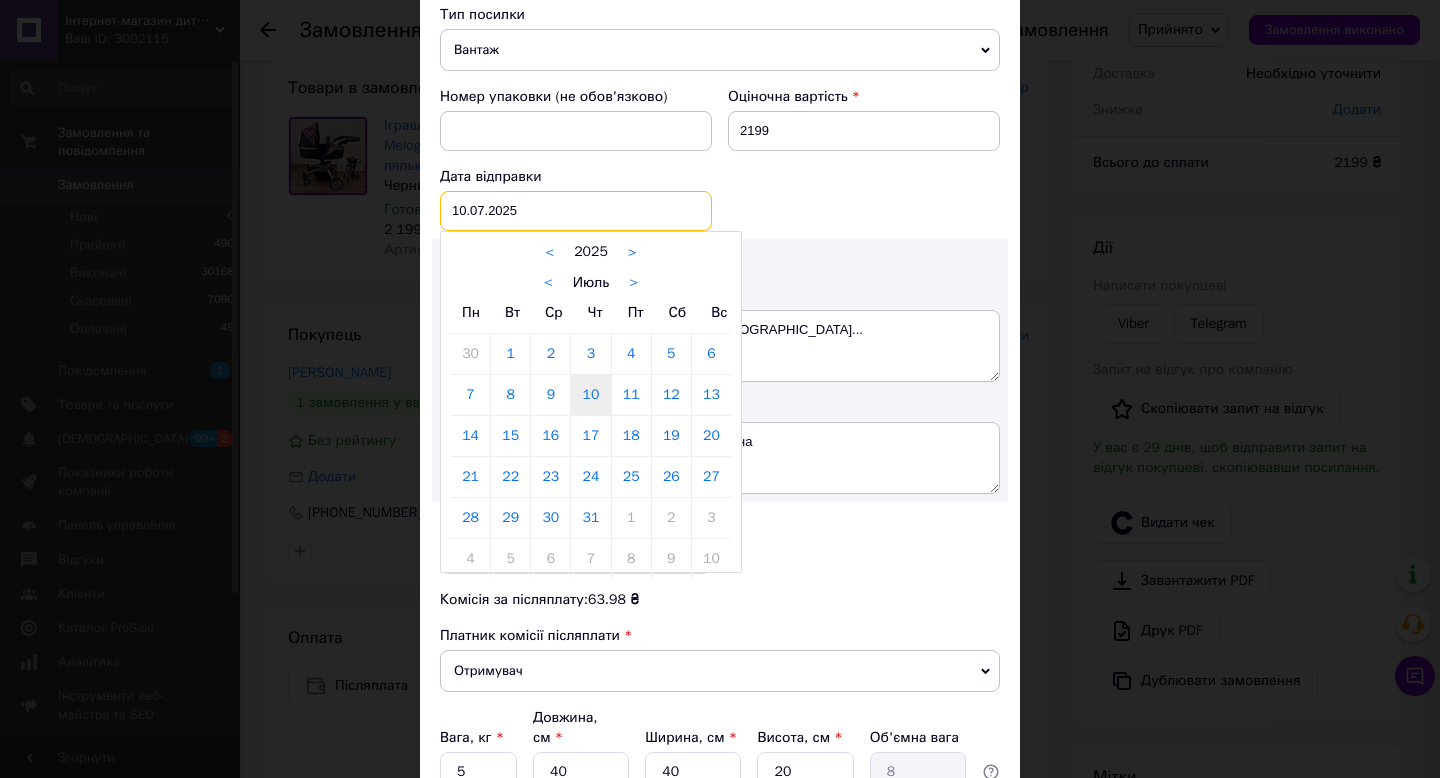 drag, startPoint x: 531, startPoint y: 200, endPoint x: 643, endPoint y: 277, distance: 135.91542 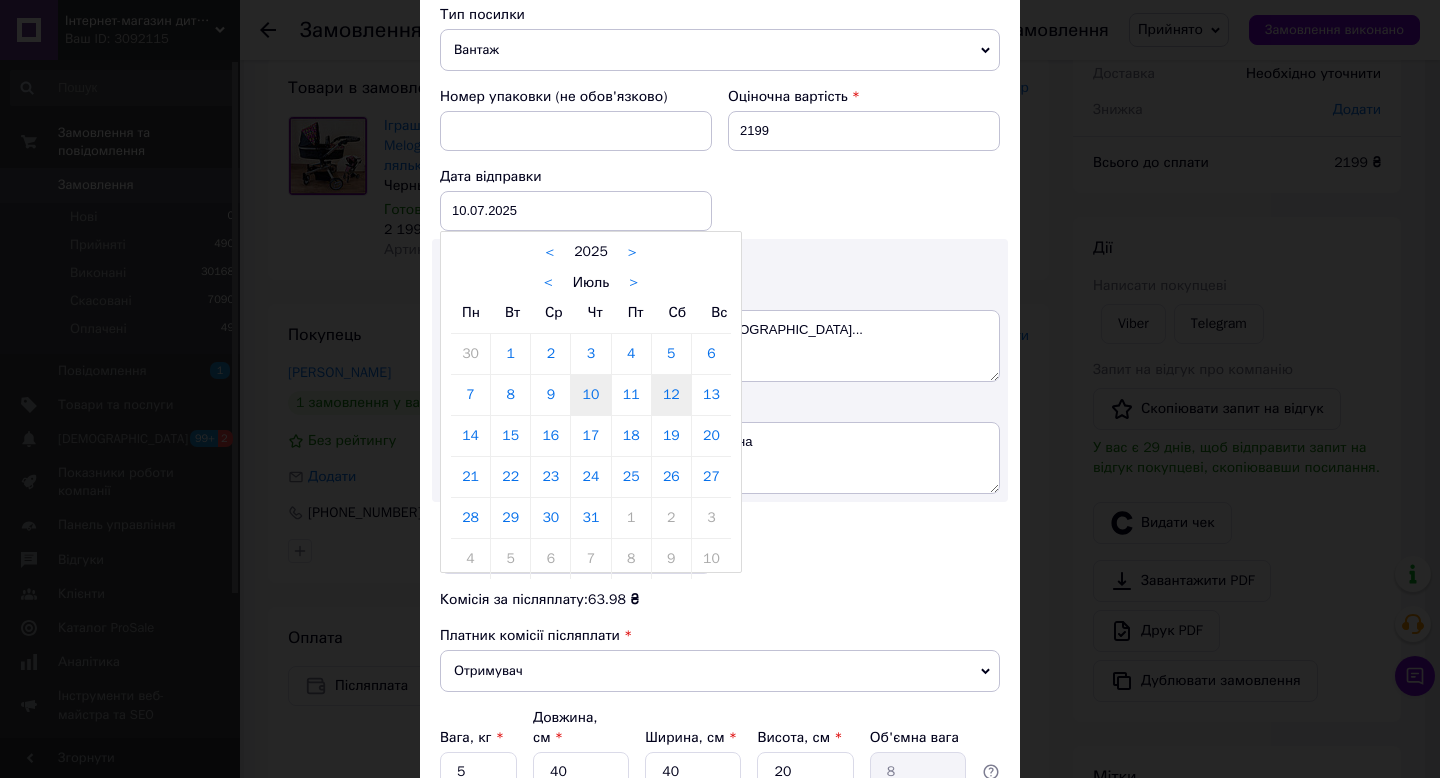click on "12" at bounding box center (671, 395) 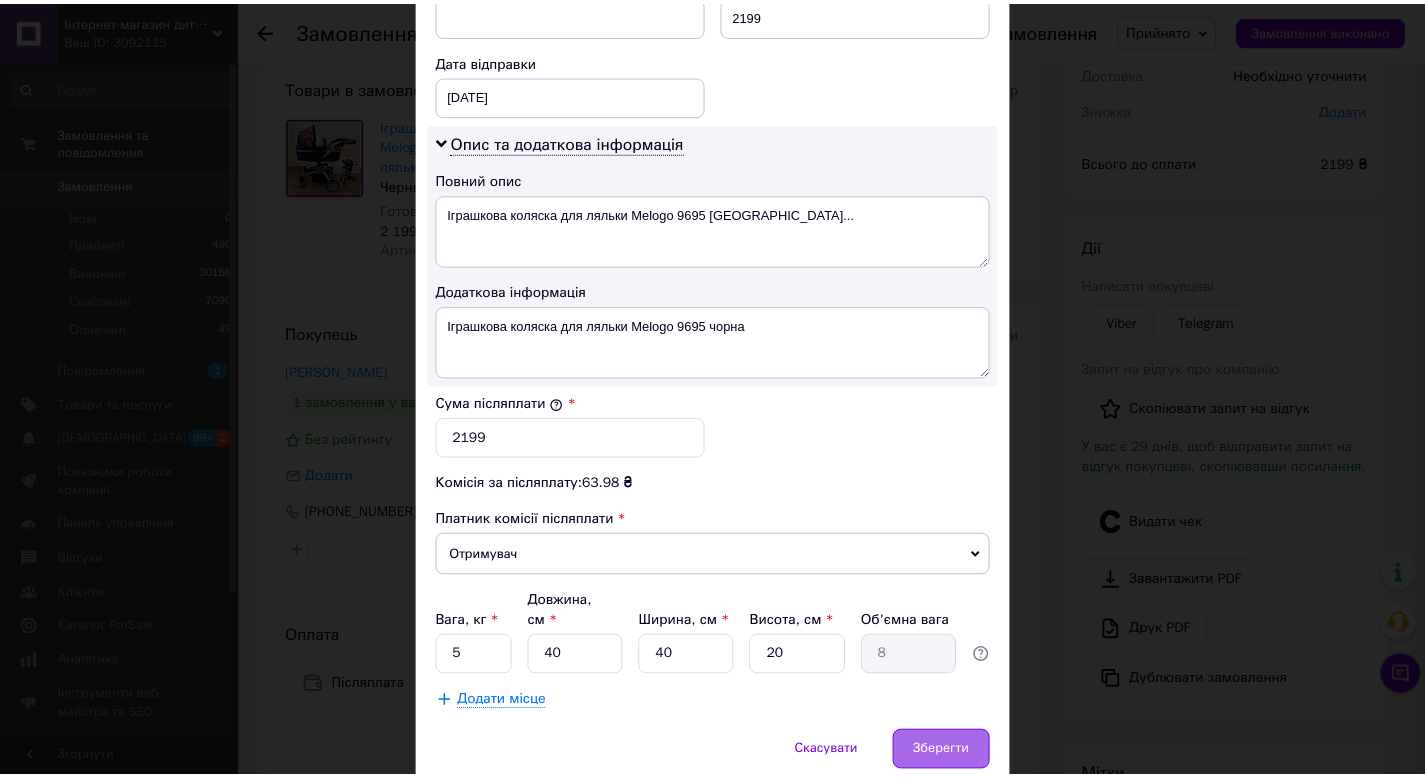 scroll, scrollTop: 992, scrollLeft: 0, axis: vertical 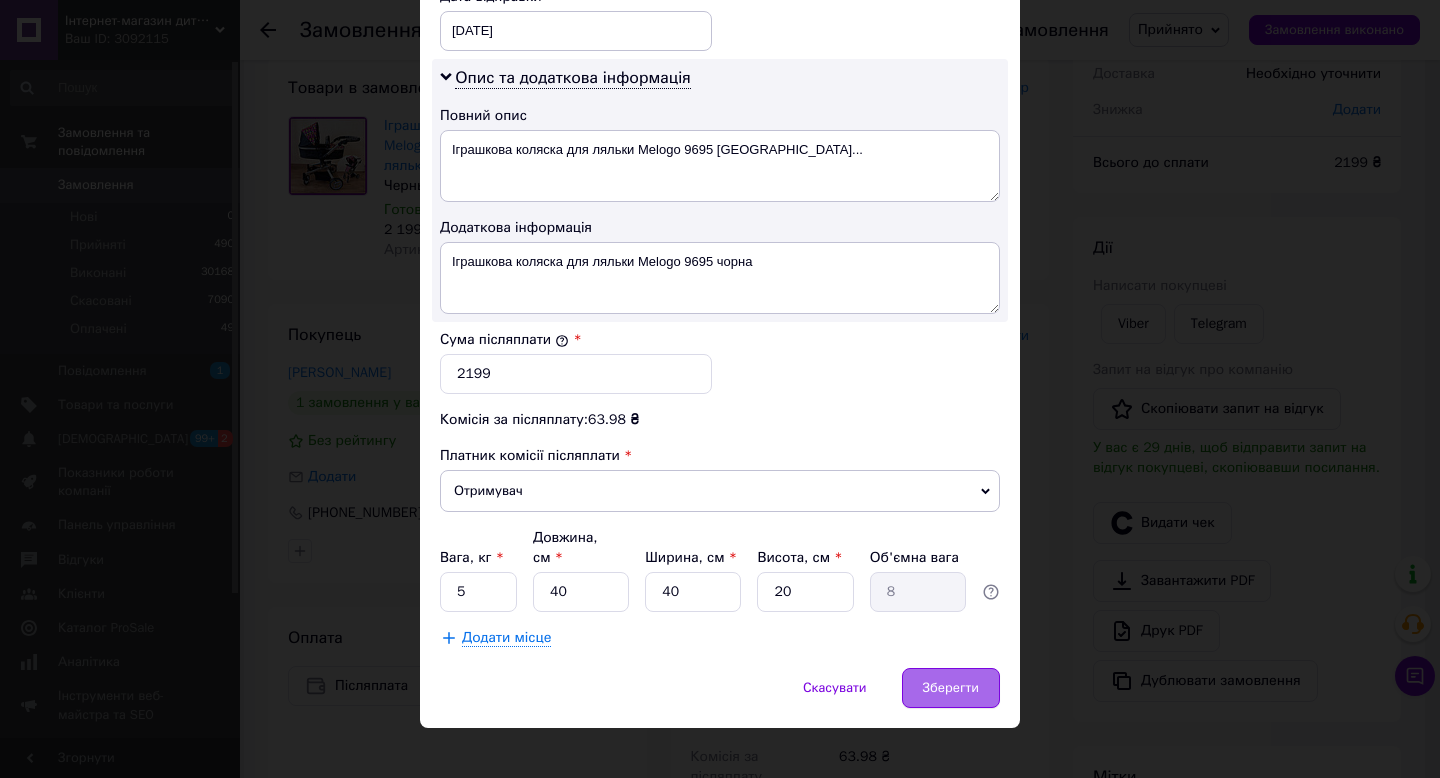 click on "Зберегти" at bounding box center [951, 688] 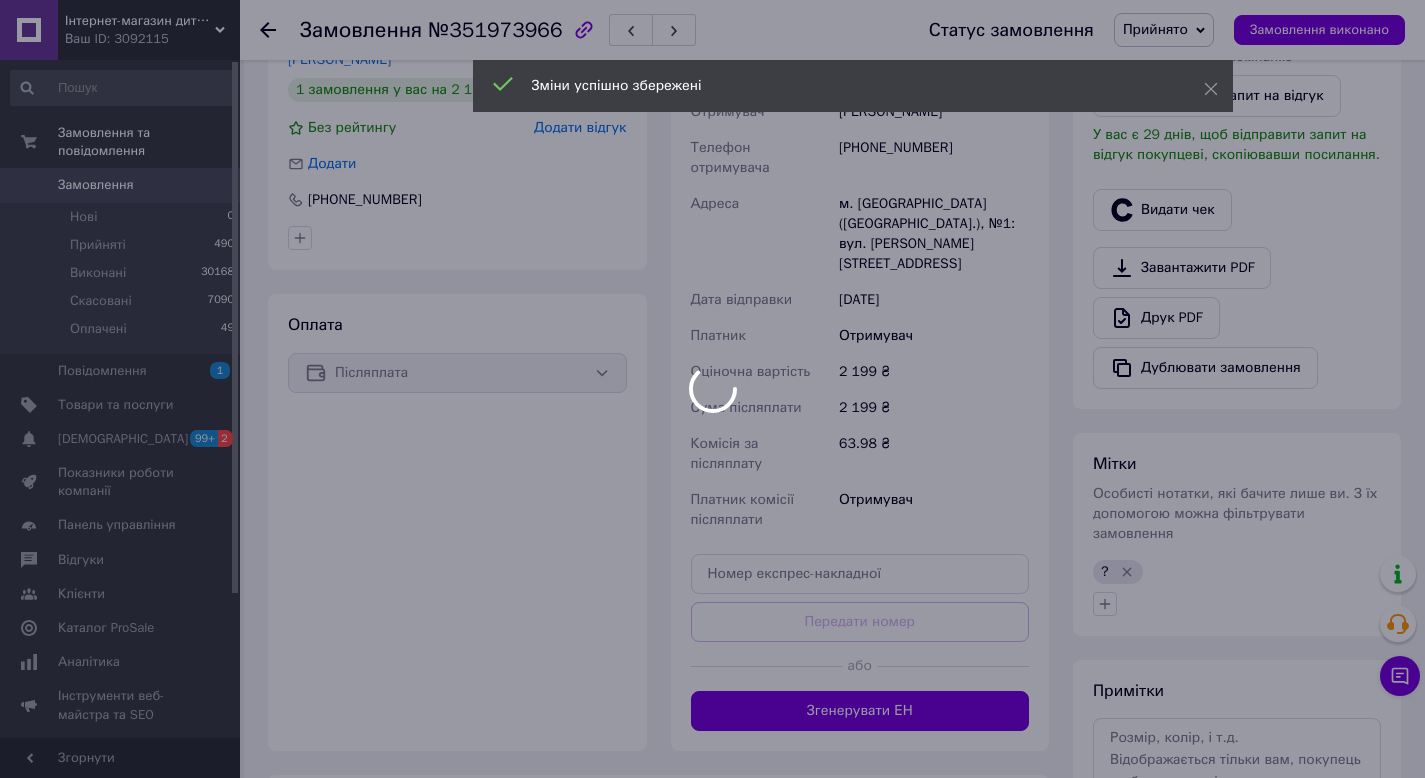 scroll, scrollTop: 433, scrollLeft: 0, axis: vertical 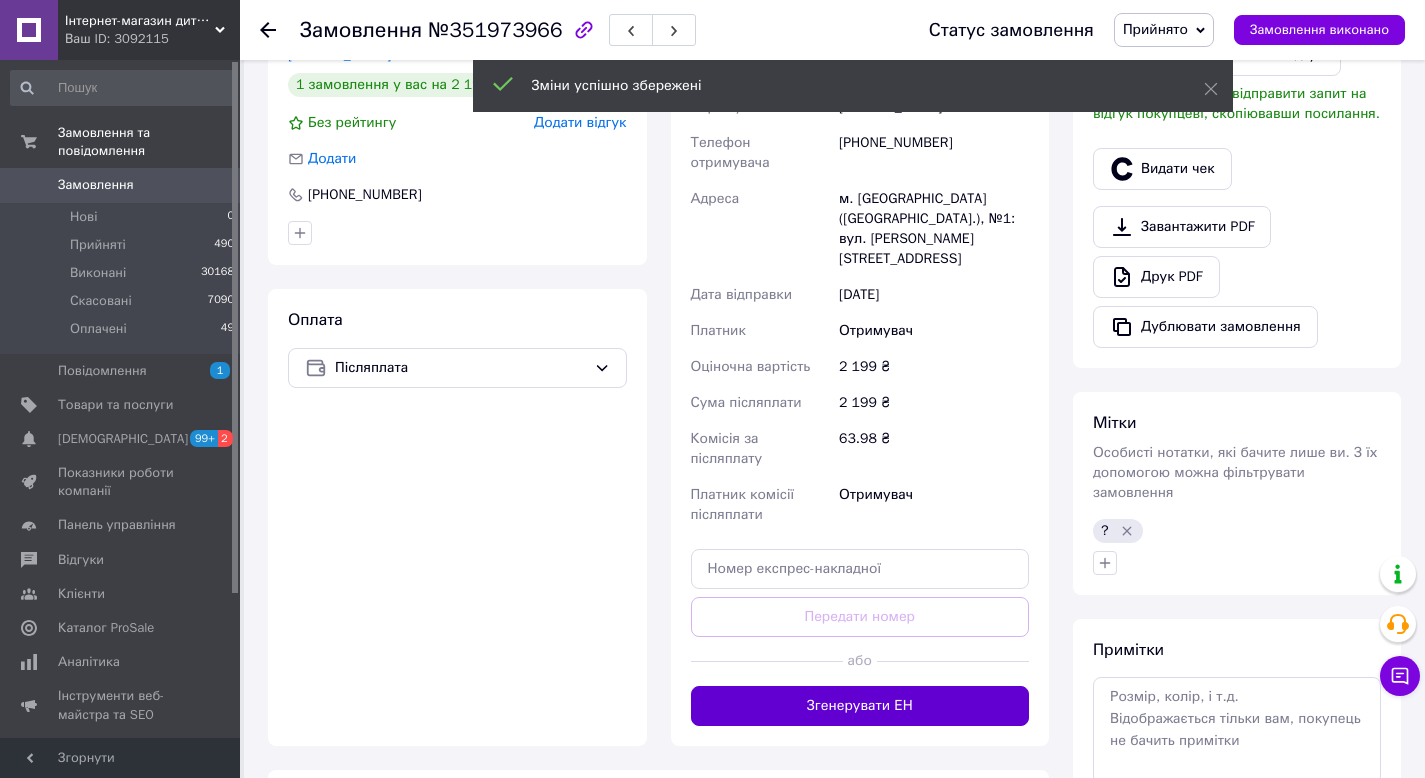 click on "Згенерувати ЕН" at bounding box center [860, 706] 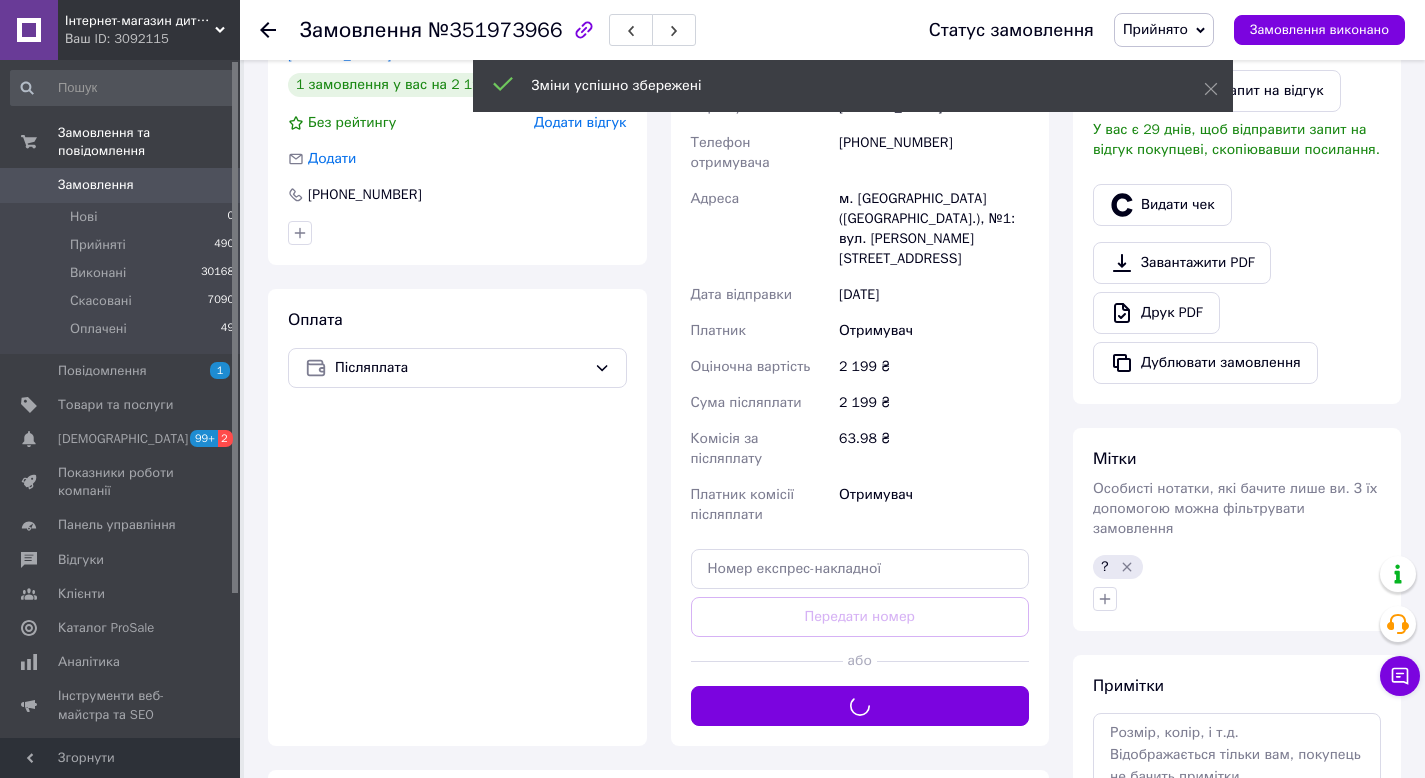 click 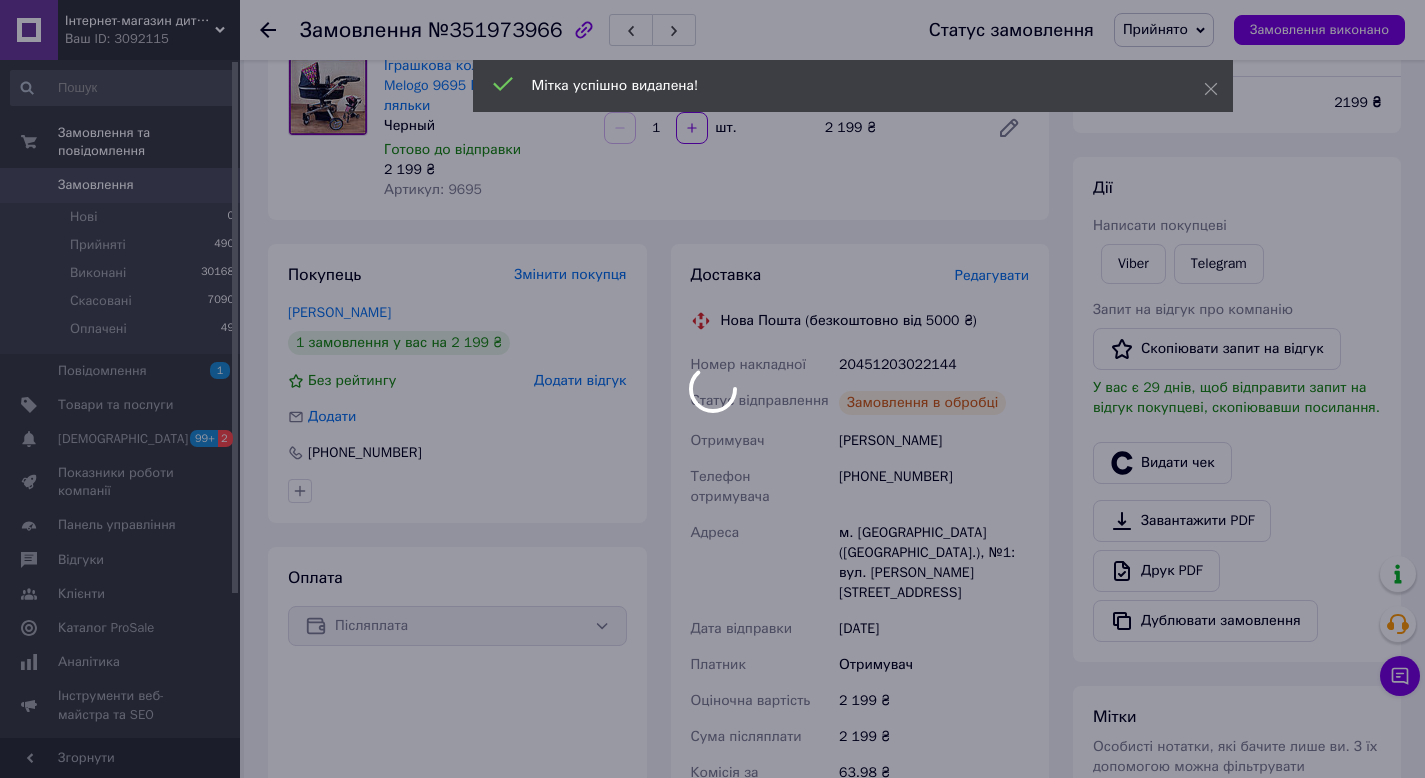 scroll, scrollTop: 170, scrollLeft: 0, axis: vertical 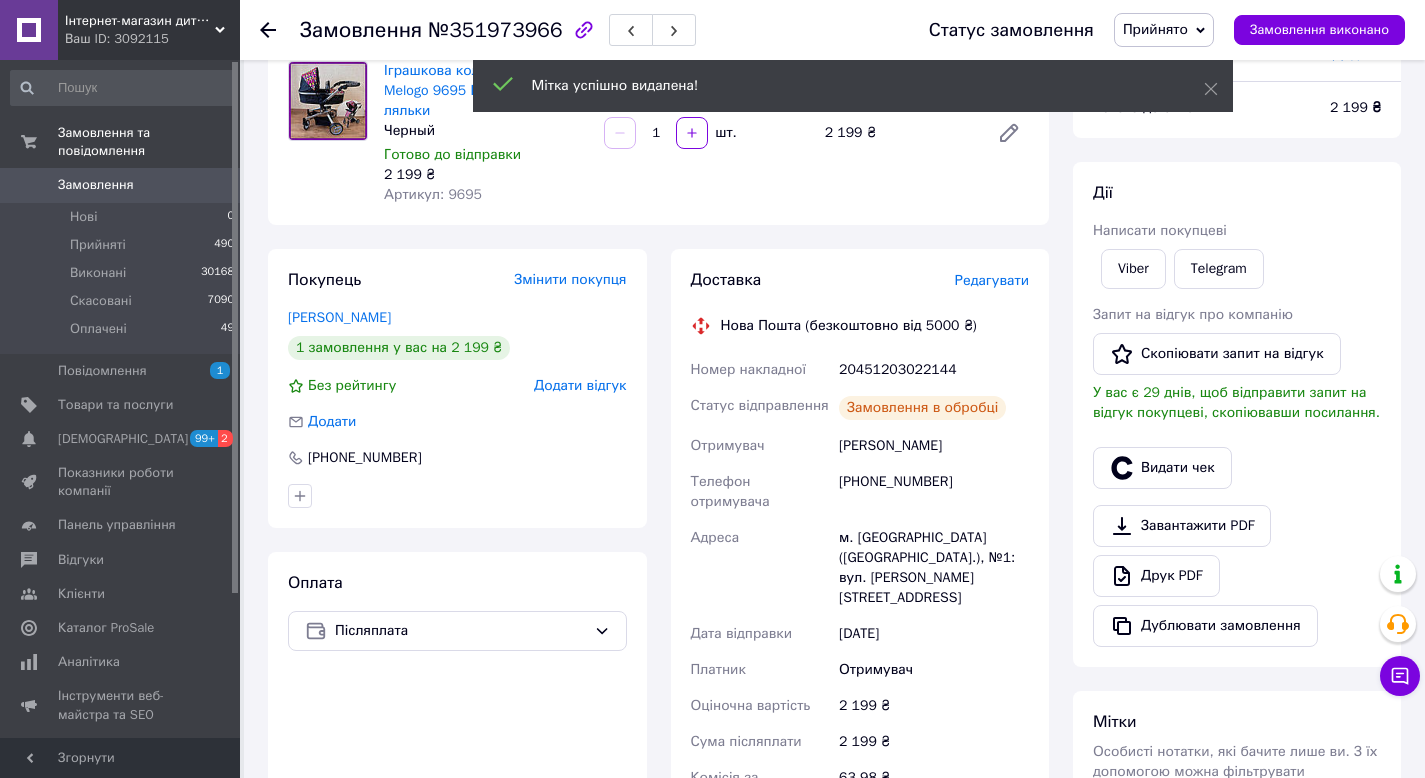 click on "20451203022144" at bounding box center (934, 370) 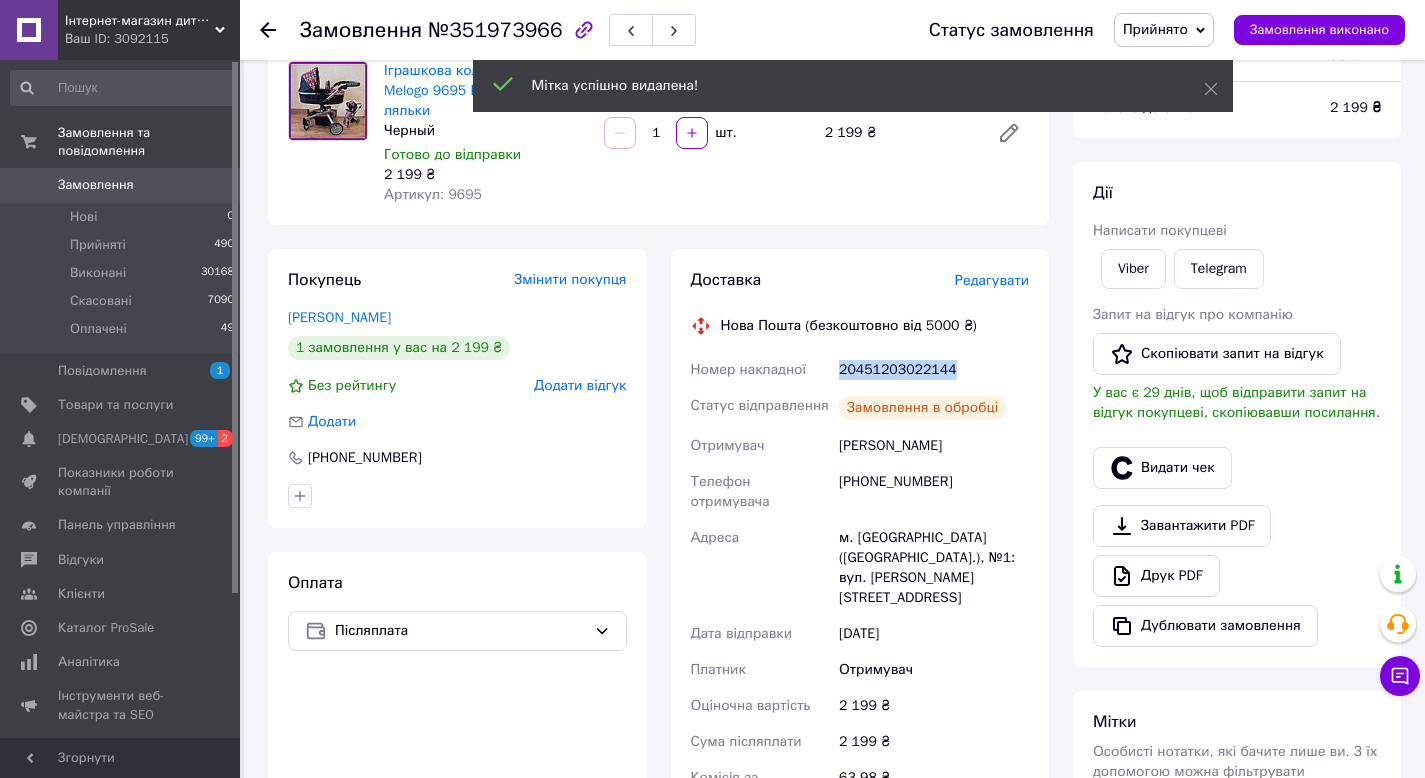 click on "20451203022144" at bounding box center [934, 370] 